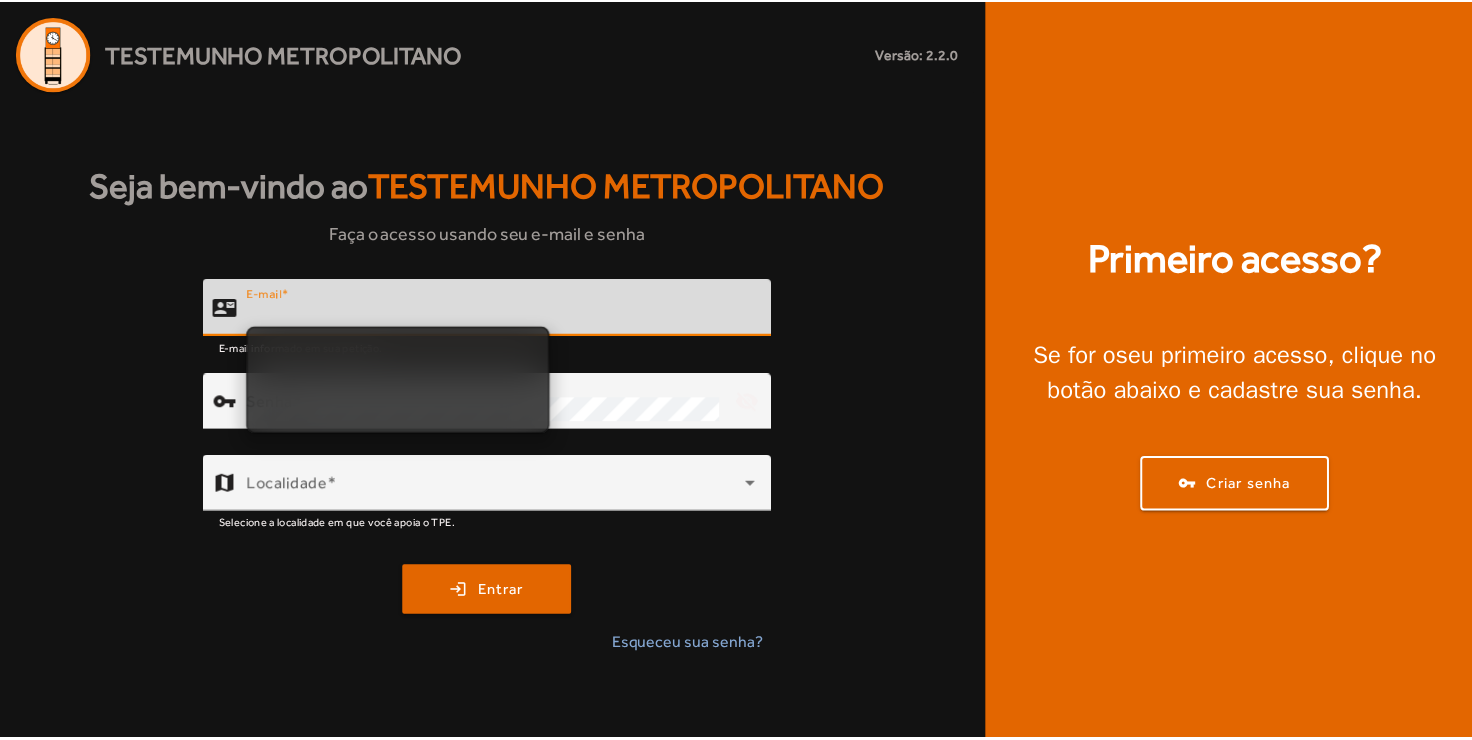 scroll, scrollTop: 0, scrollLeft: 0, axis: both 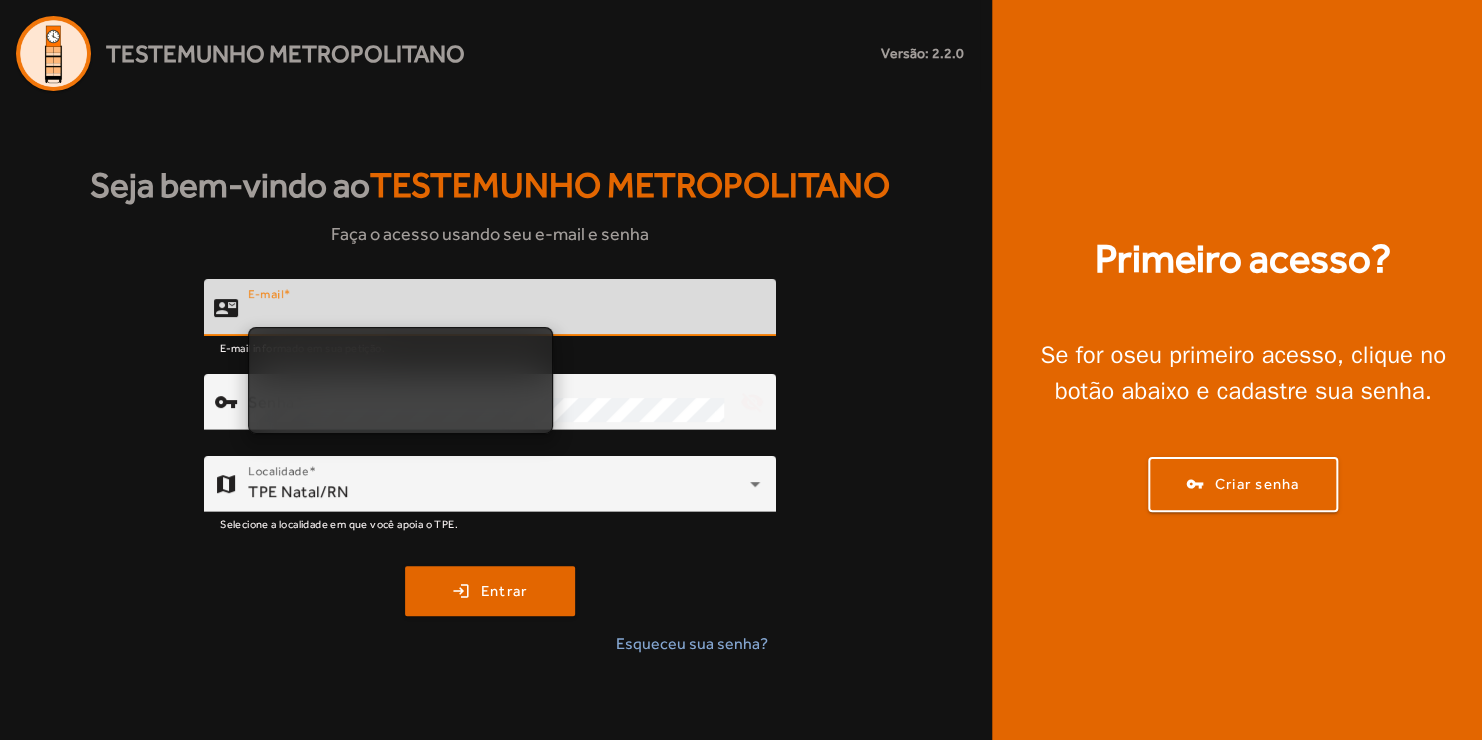 click on "E-mail" 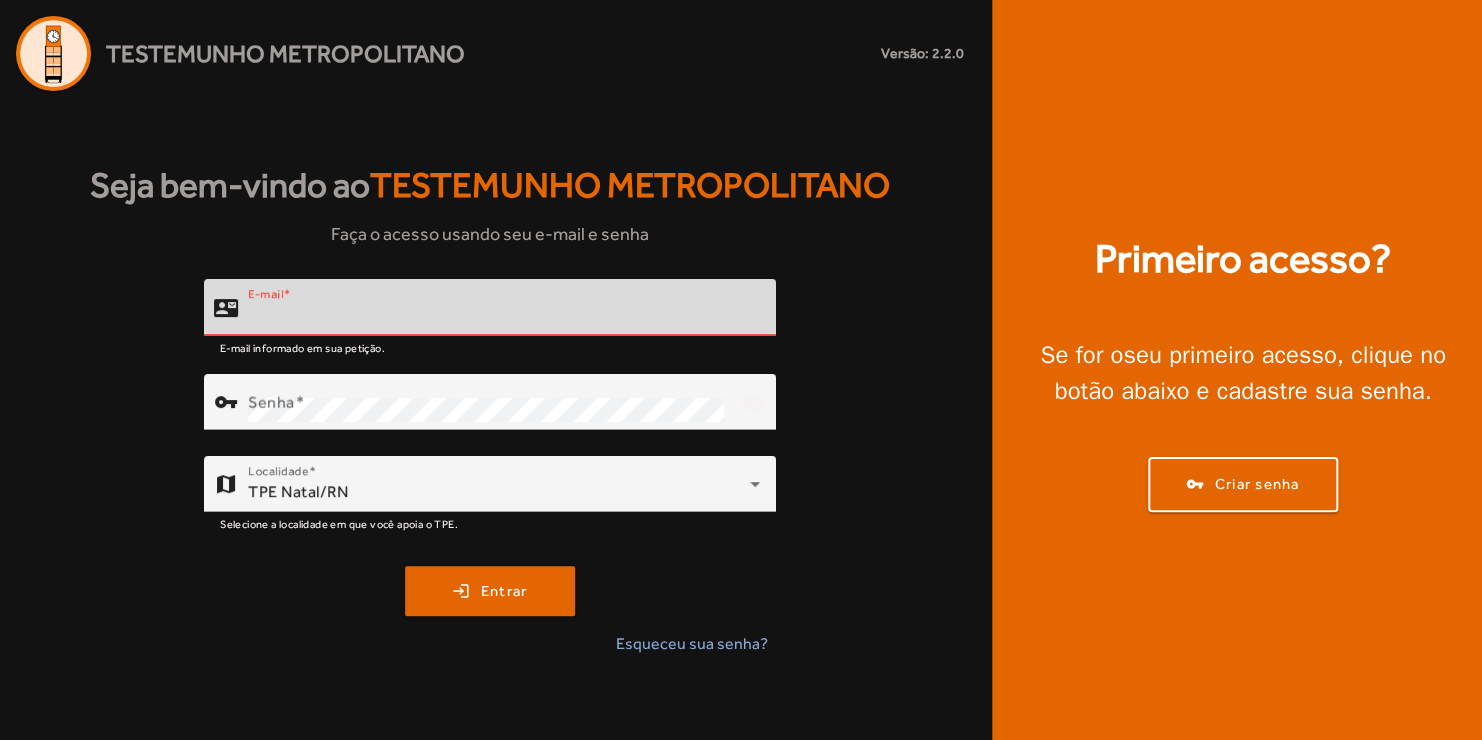 click on "E-mail" at bounding box center [504, 316] 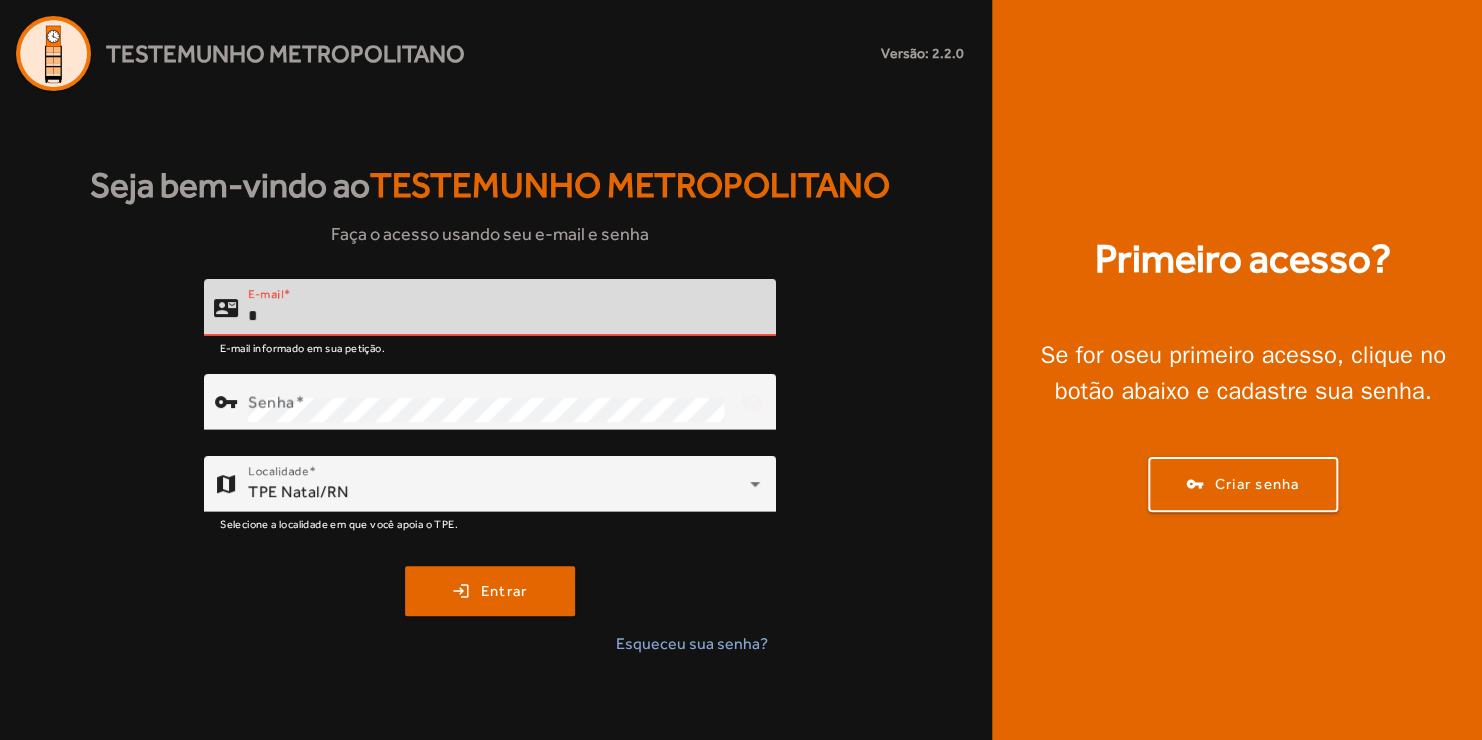 type on "*" 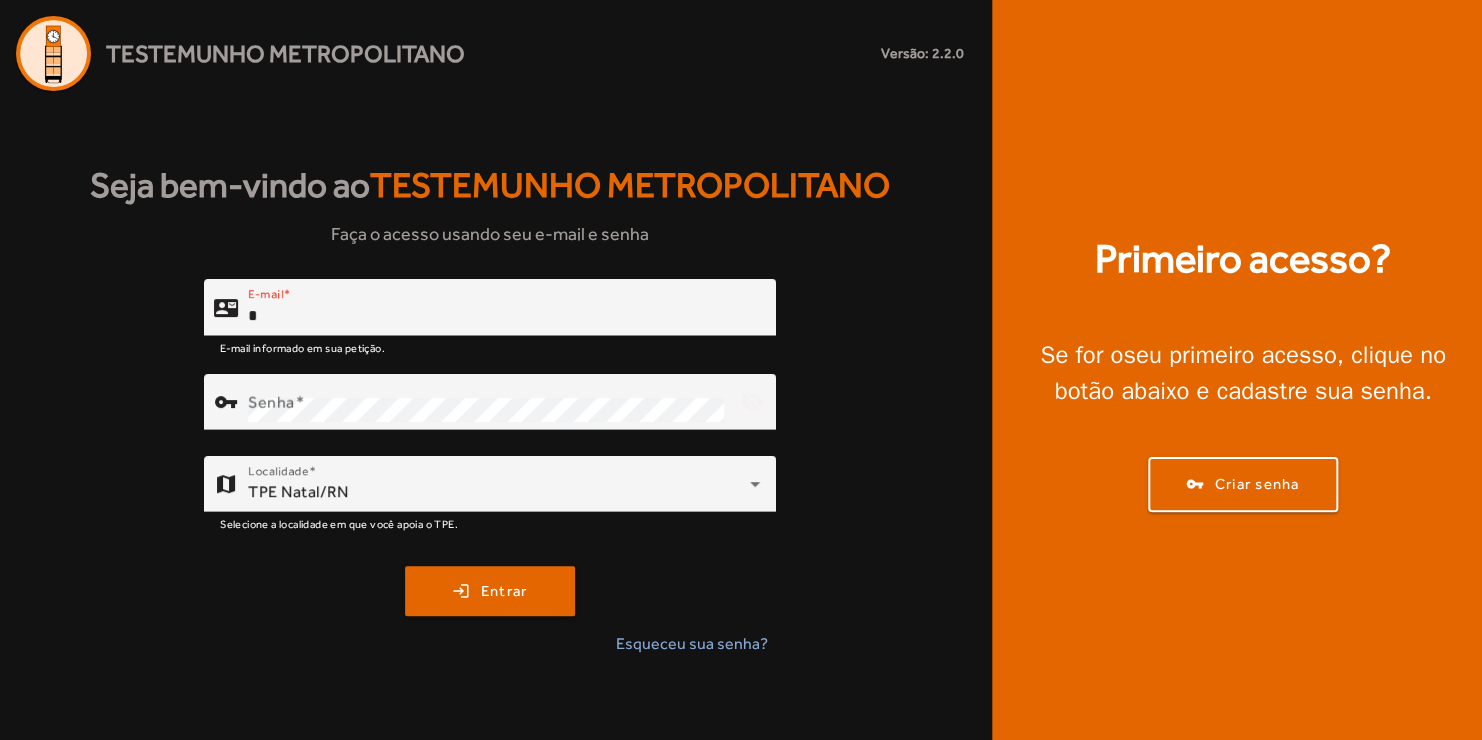 click on "contact_mail  E-mail  * E-mail informado em sua petição. vpn_key  Senha  visibility_off  map  Localidade  TPE [CITY]/[STATE] Selecione a localidade em que você apoia o TPE. login  Entrar   Esqueceu sua senha?" 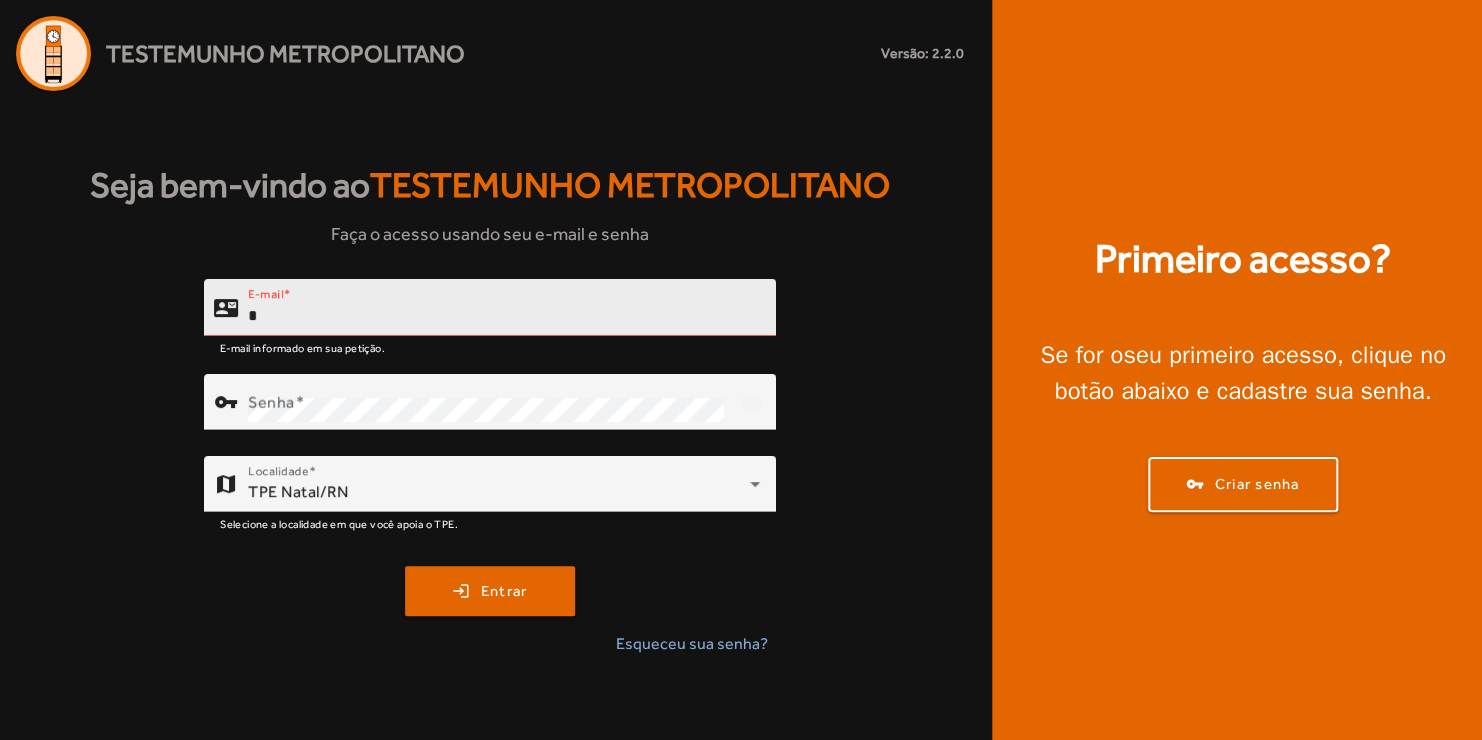 click on "*" at bounding box center (504, 316) 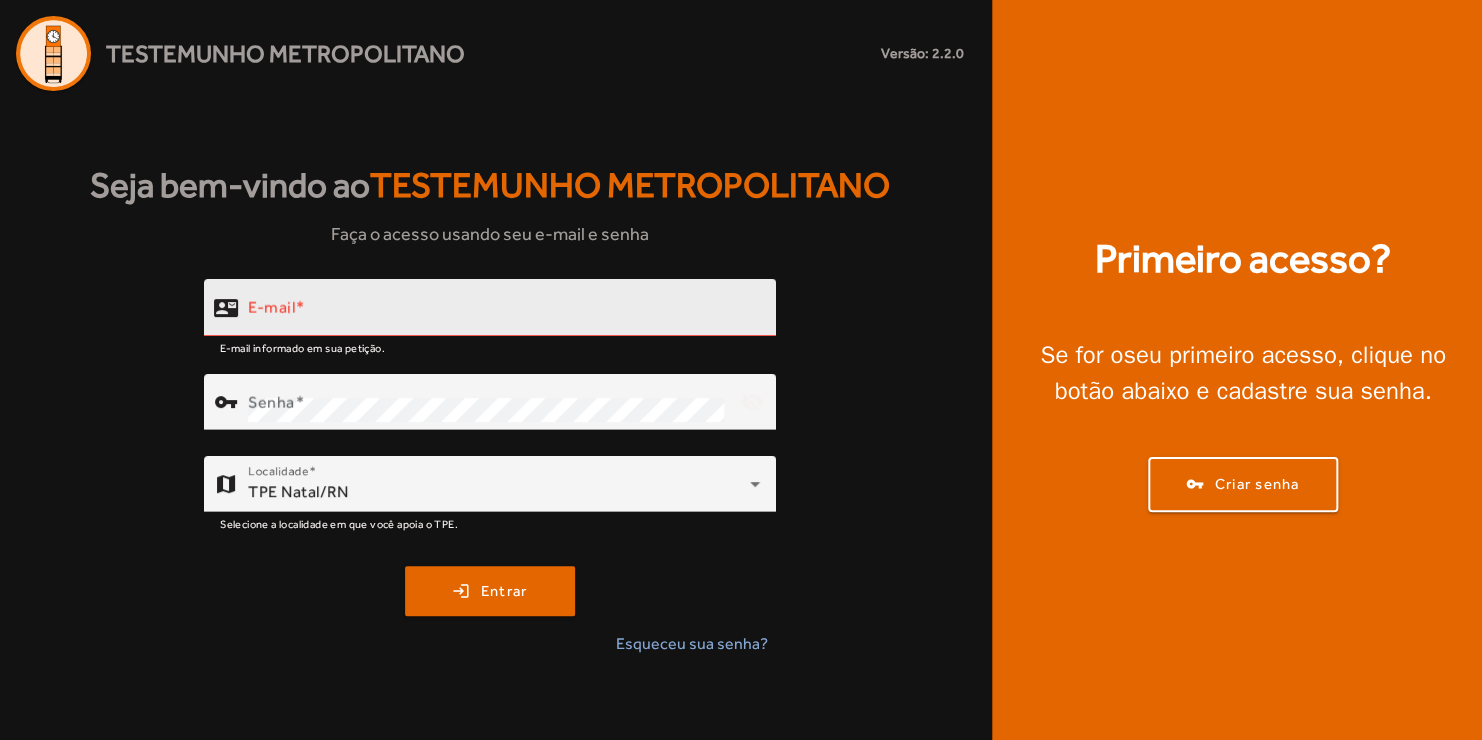 click on "E-mail" 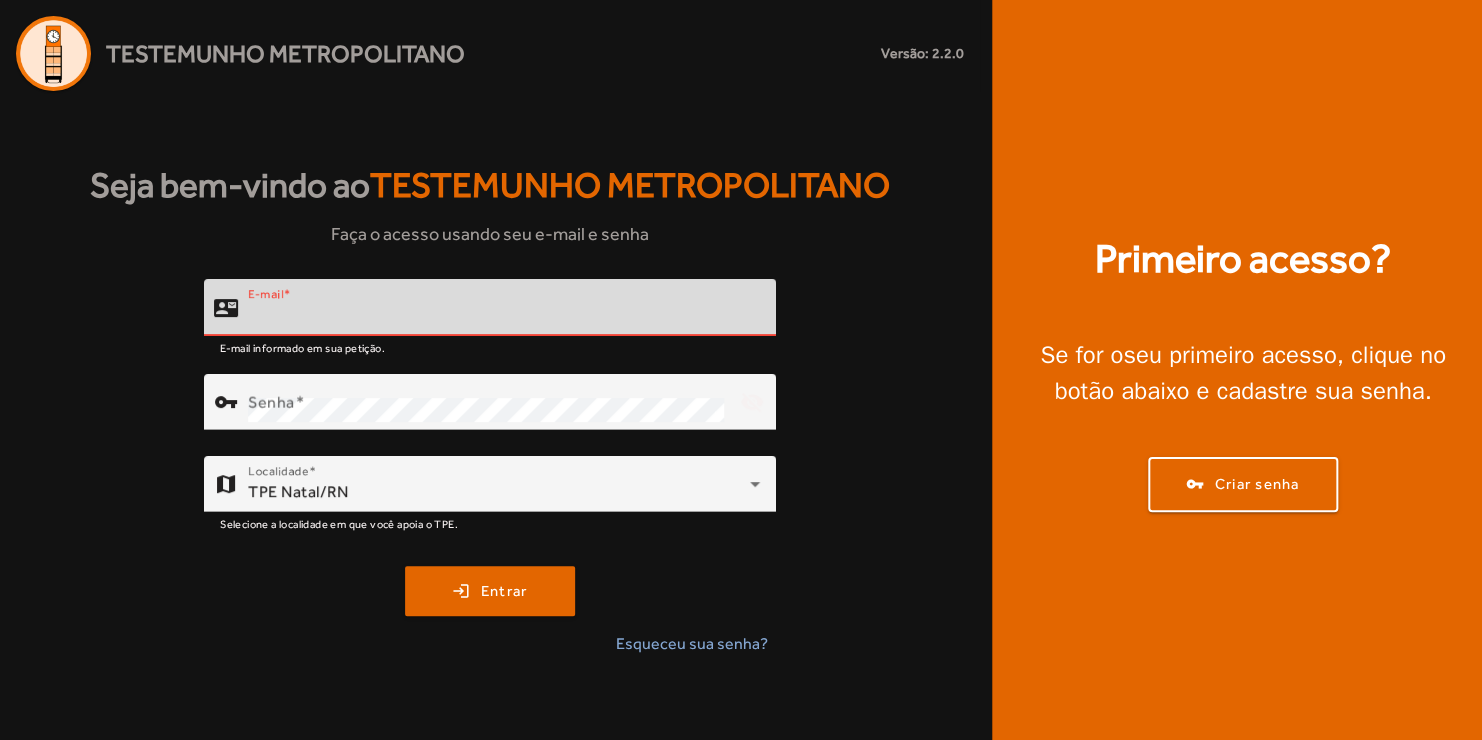 type on "**********" 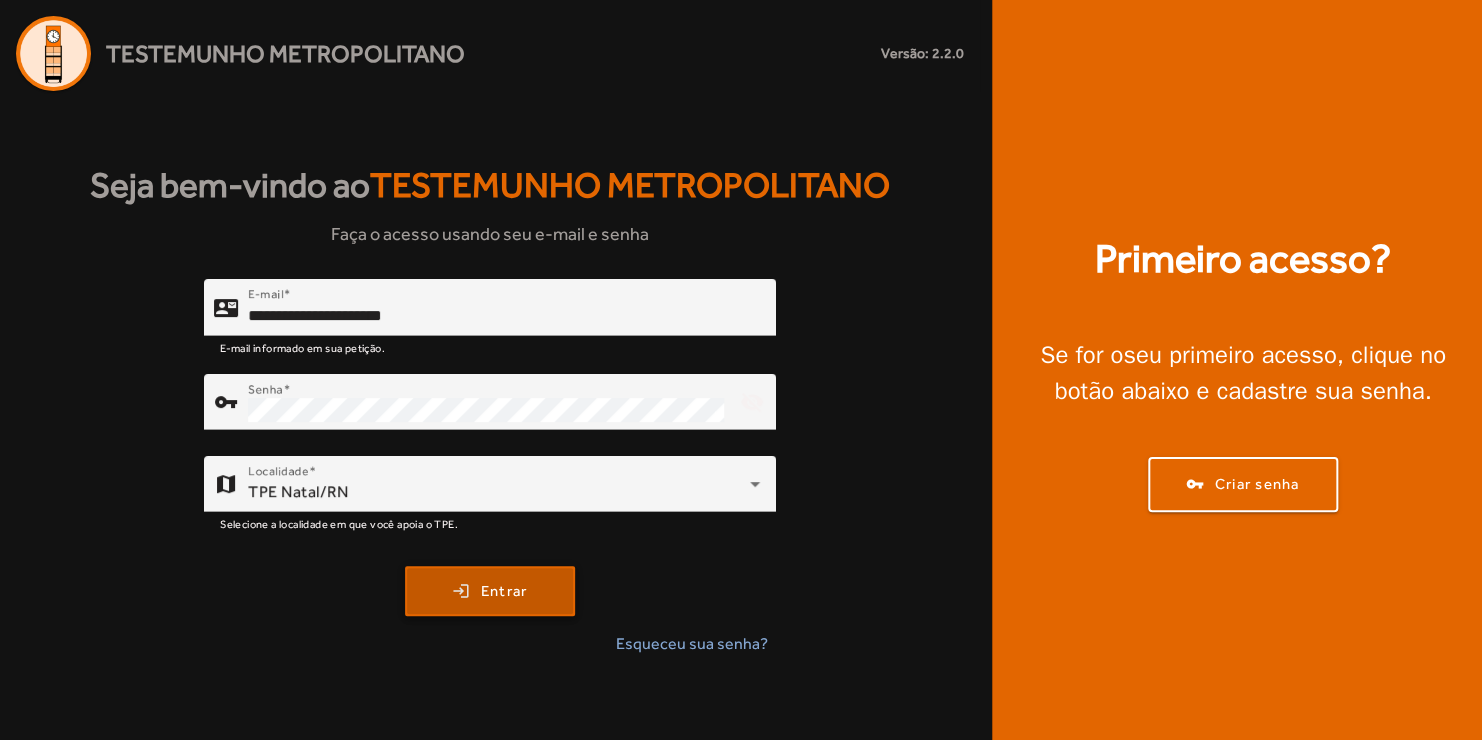 click 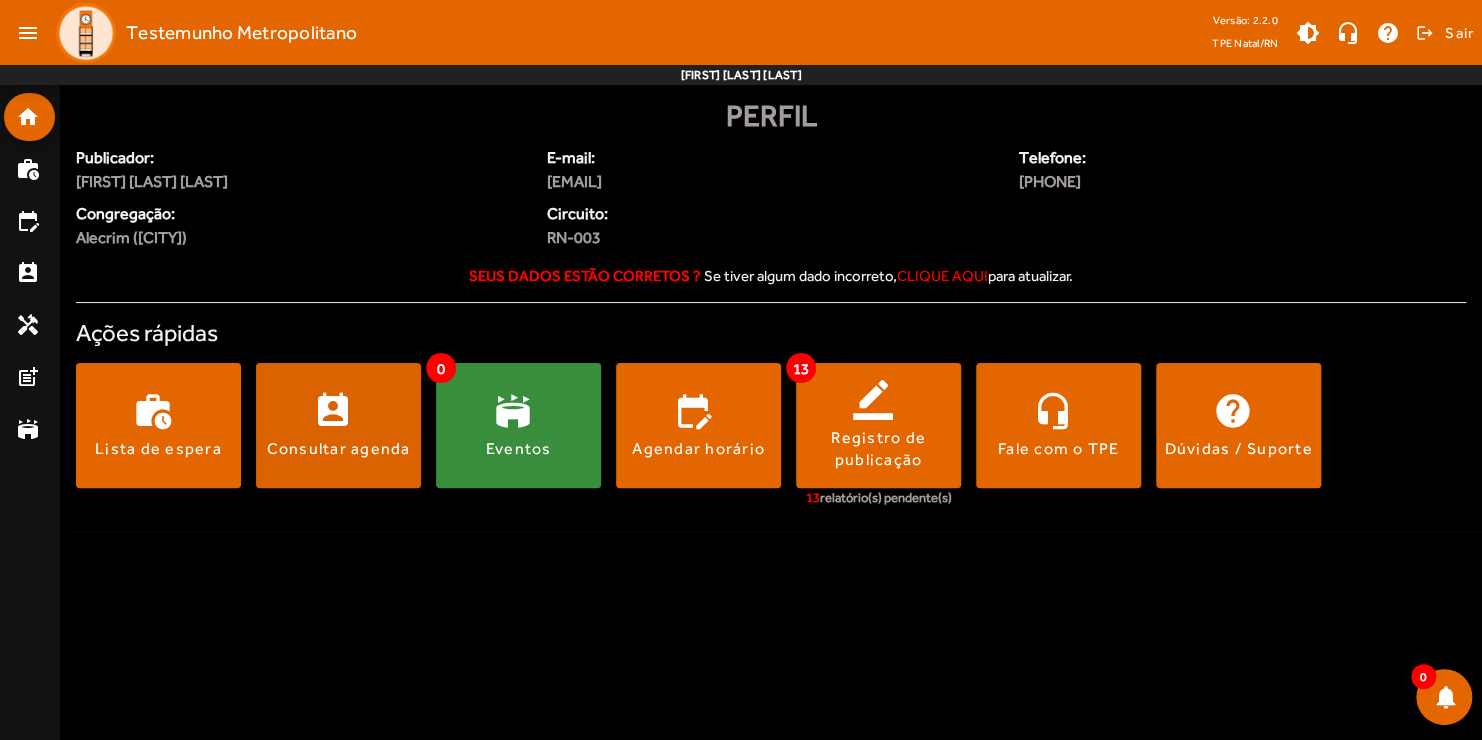 click 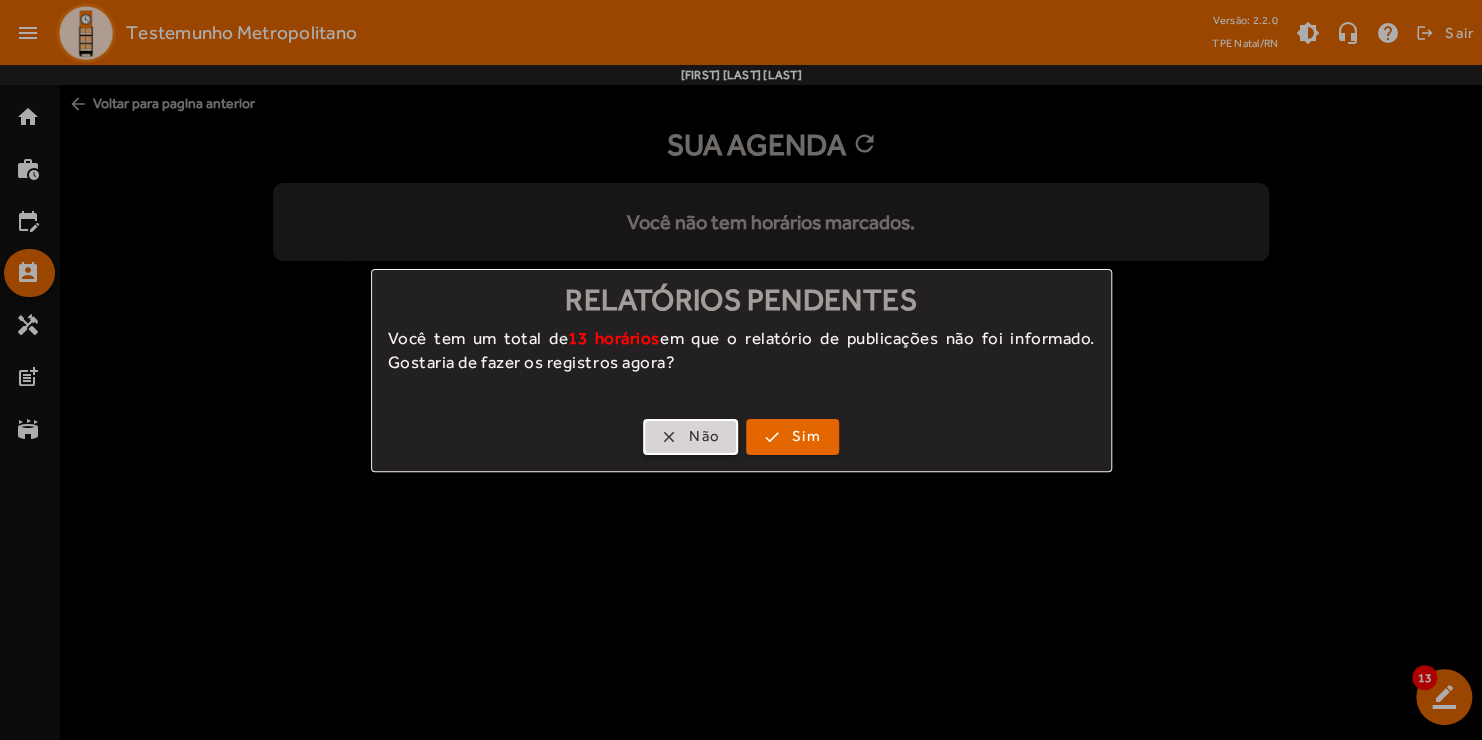 click at bounding box center (690, 437) 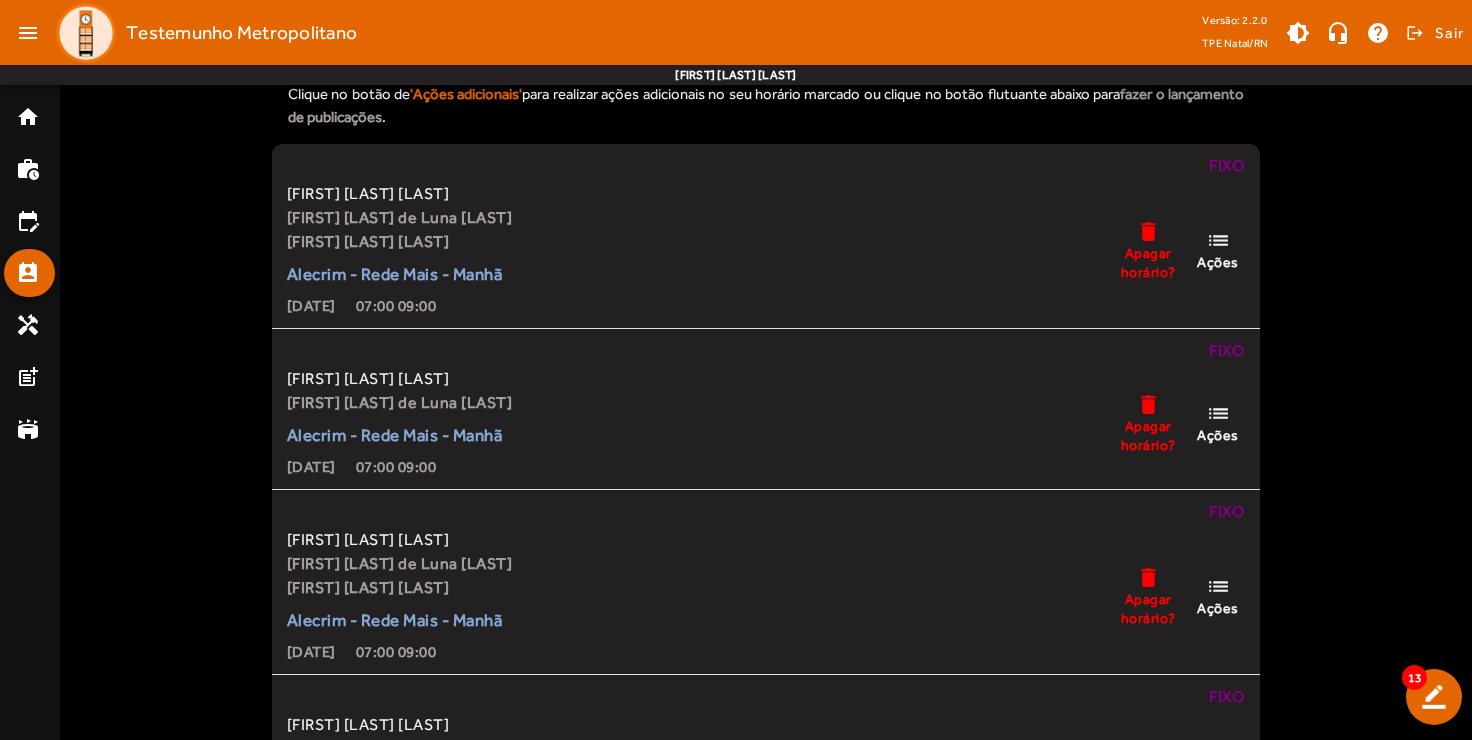 scroll, scrollTop: 0, scrollLeft: 0, axis: both 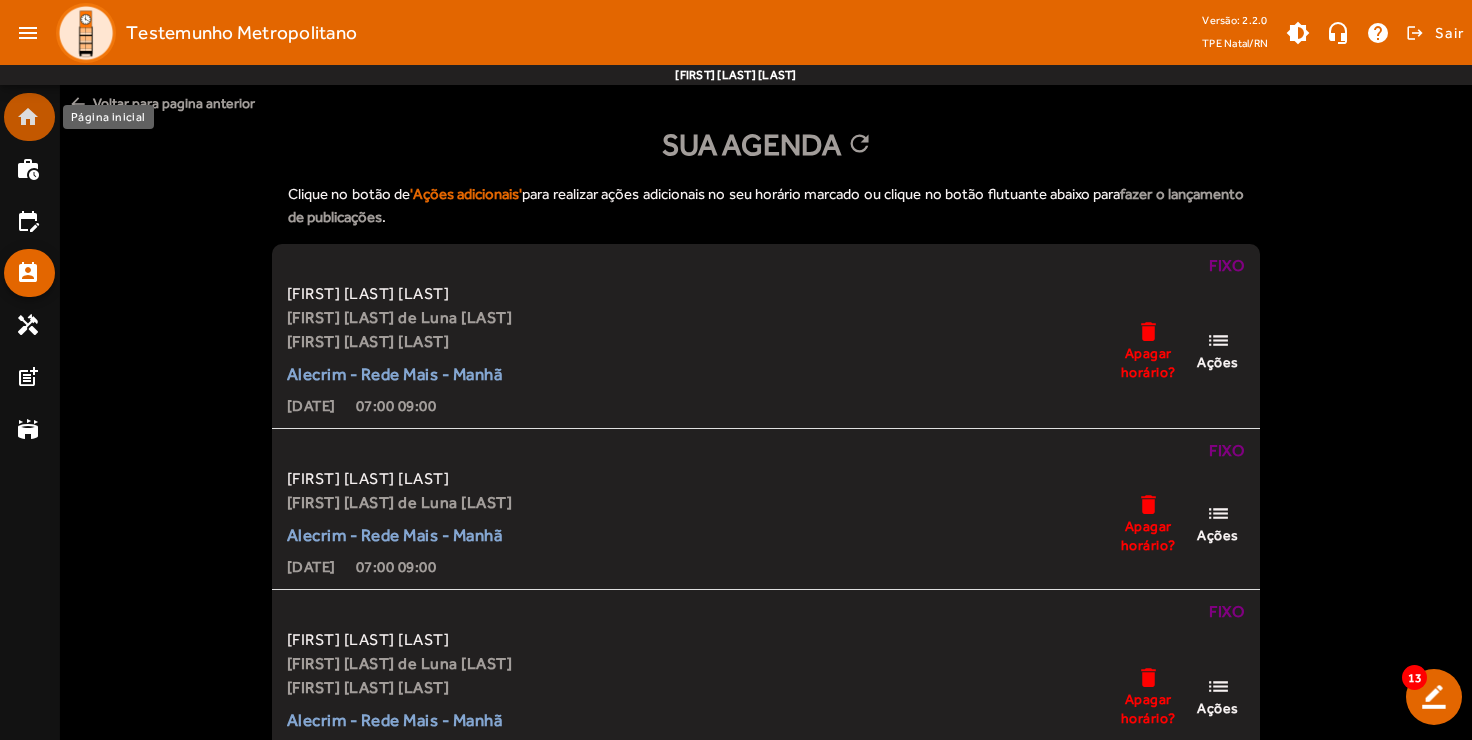 click on "home" 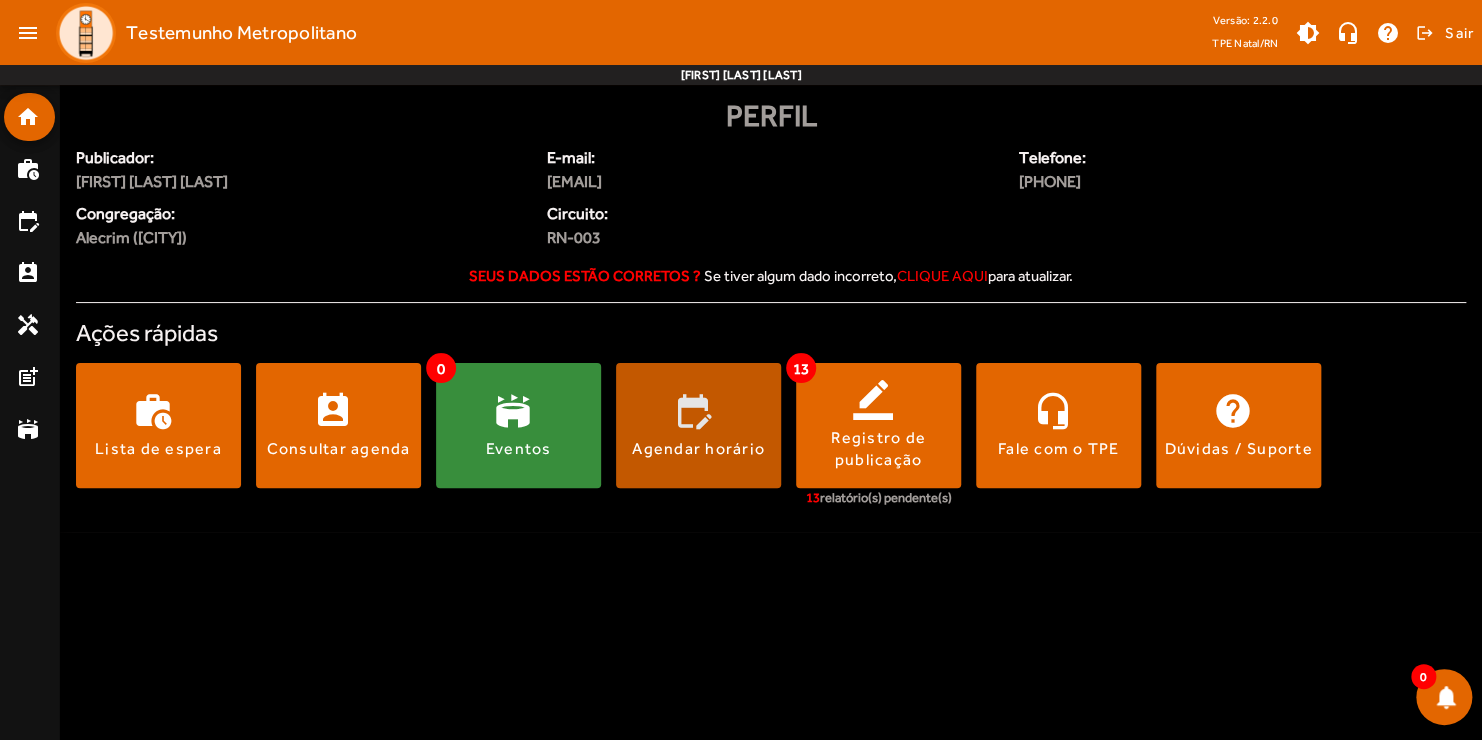 click 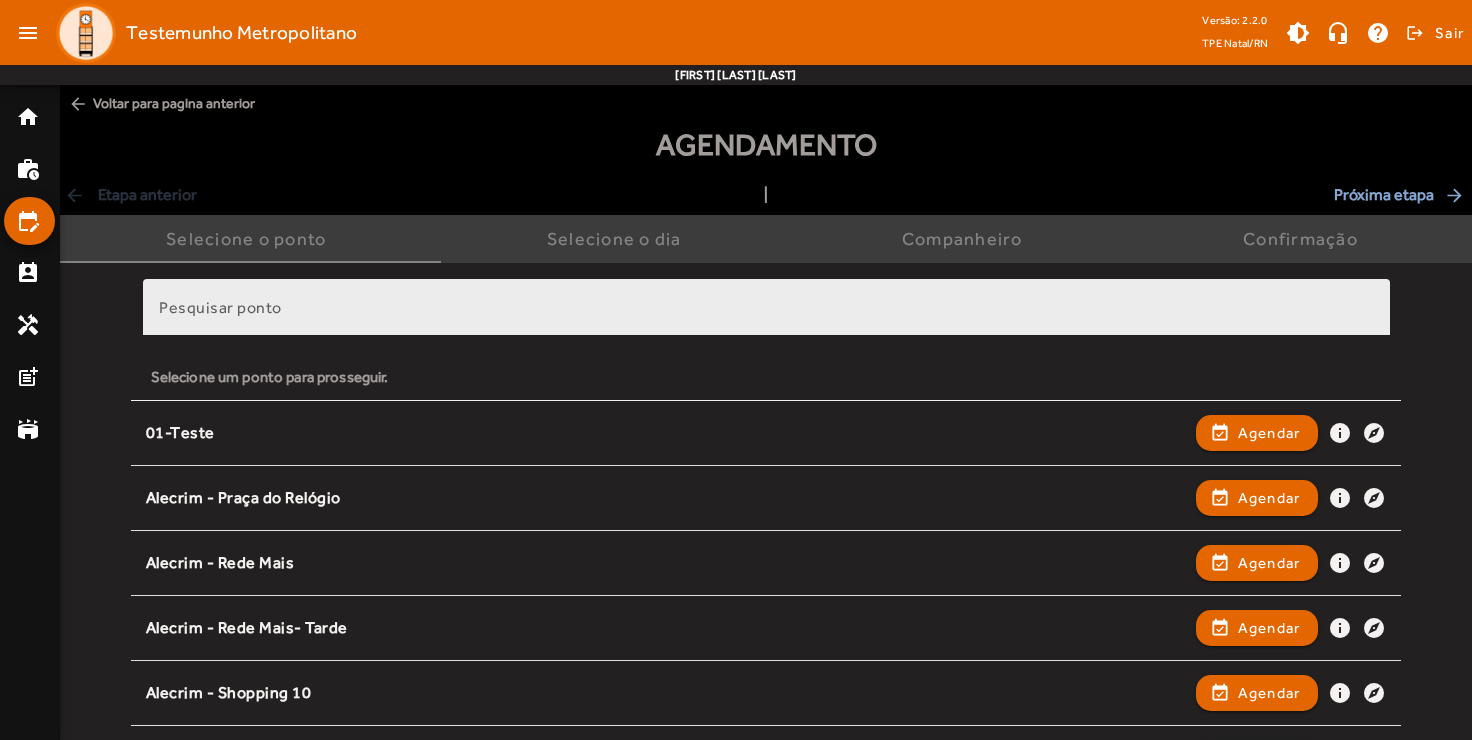 click on "Pesquisar ponto" at bounding box center (220, 307) 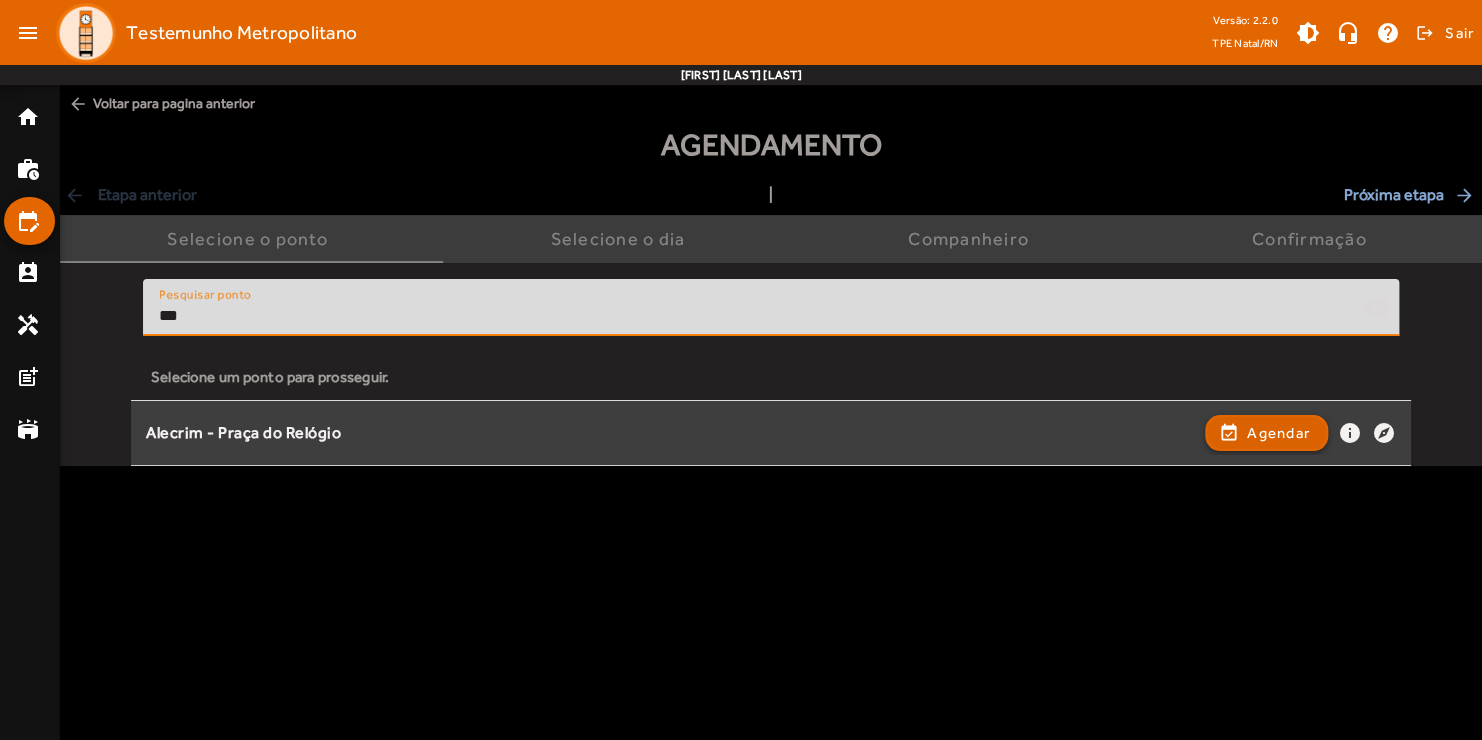 type on "***" 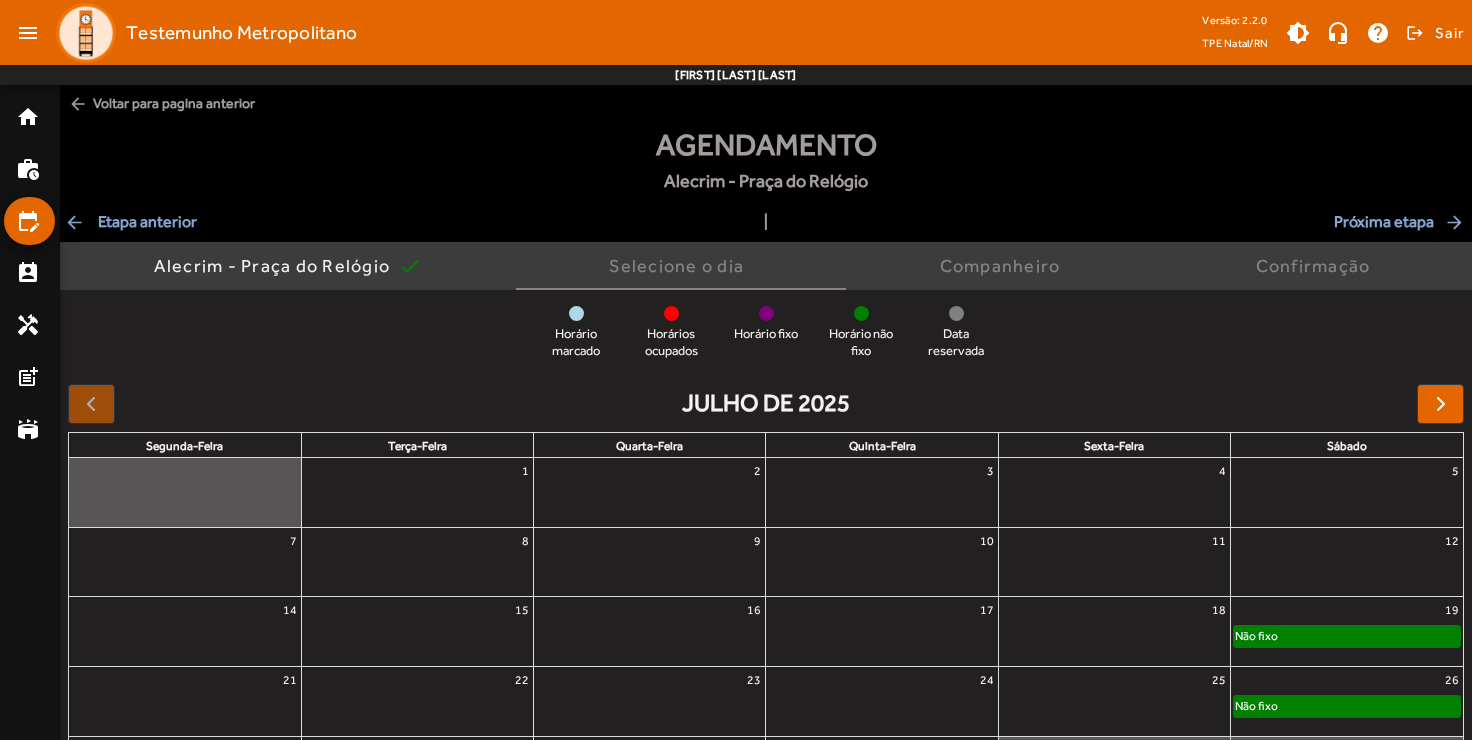 scroll, scrollTop: 145, scrollLeft: 0, axis: vertical 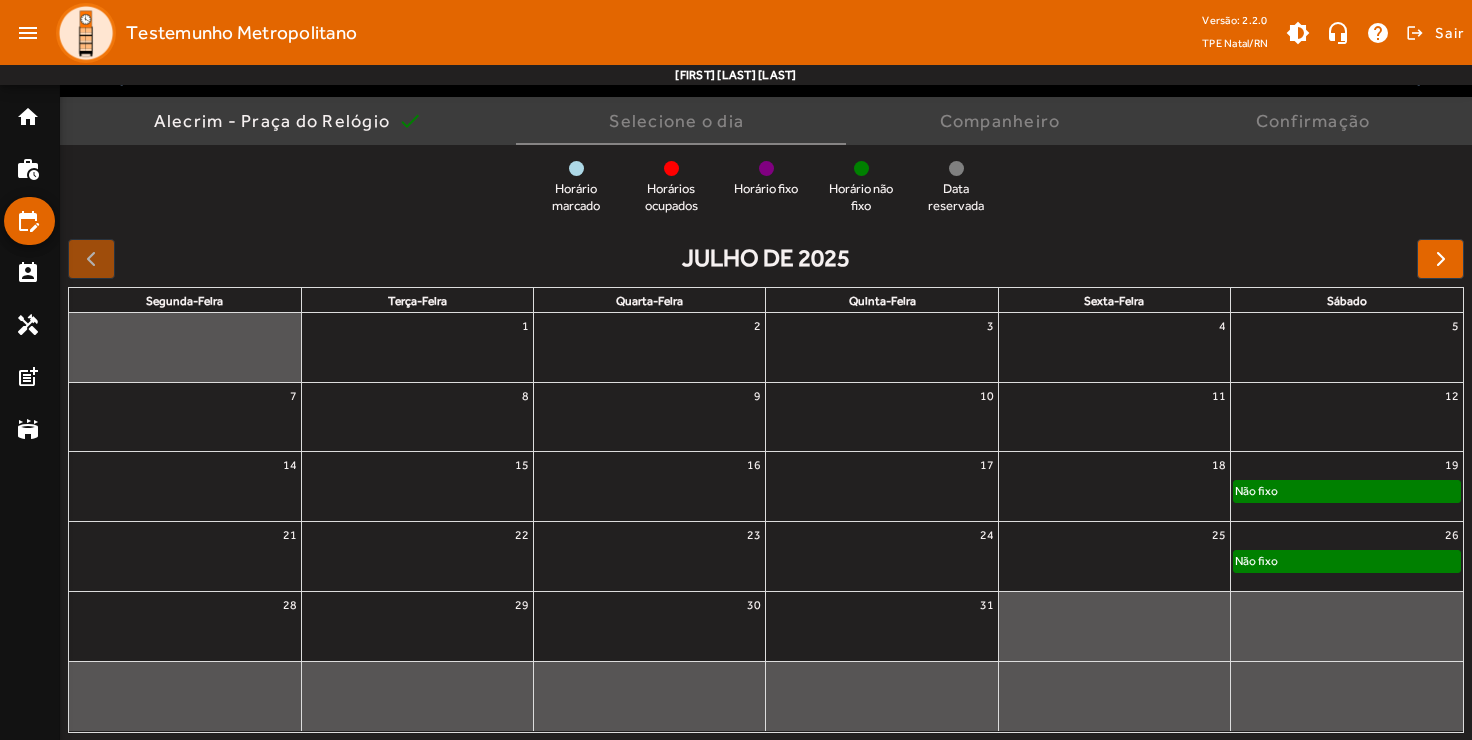 click on "18" at bounding box center (1114, 465) 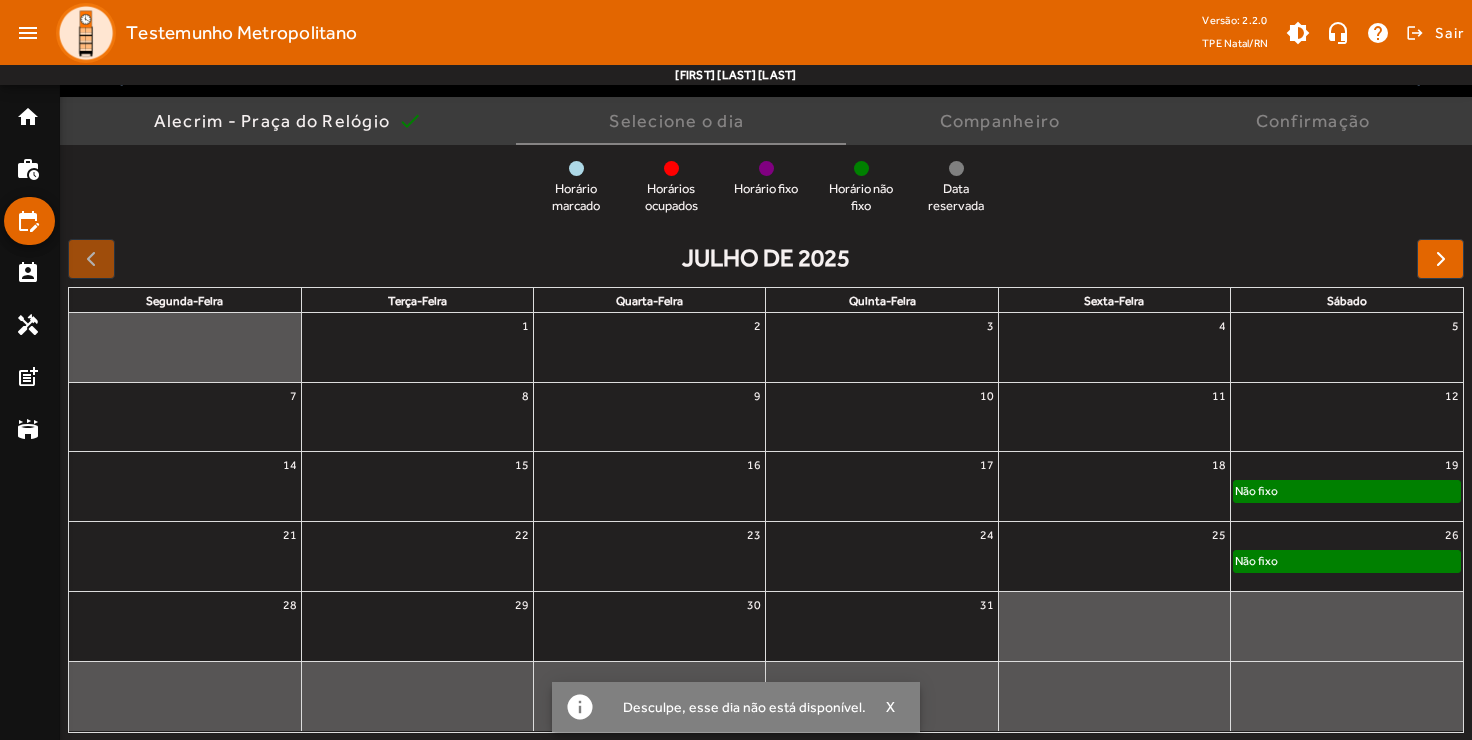 click at bounding box center [1347, 426] 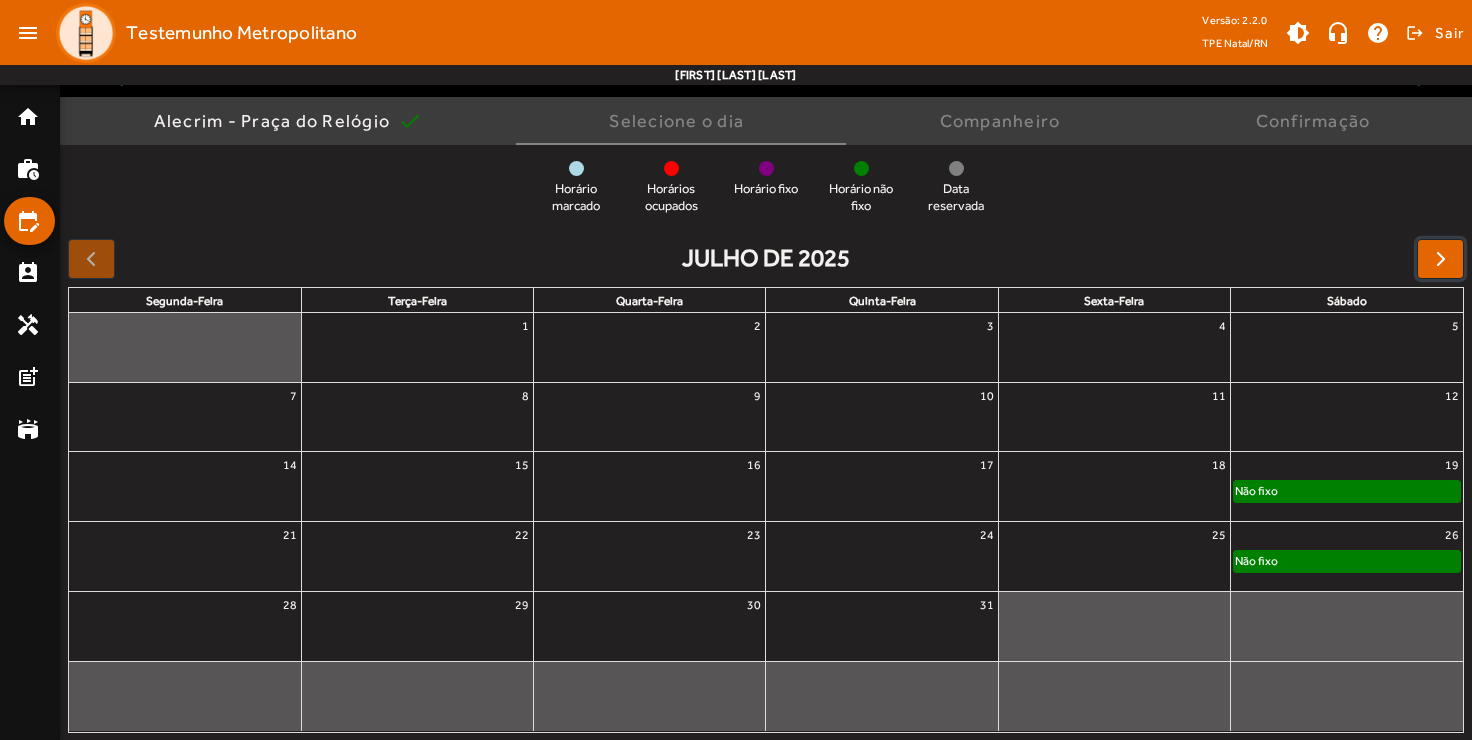 click at bounding box center [1441, 259] 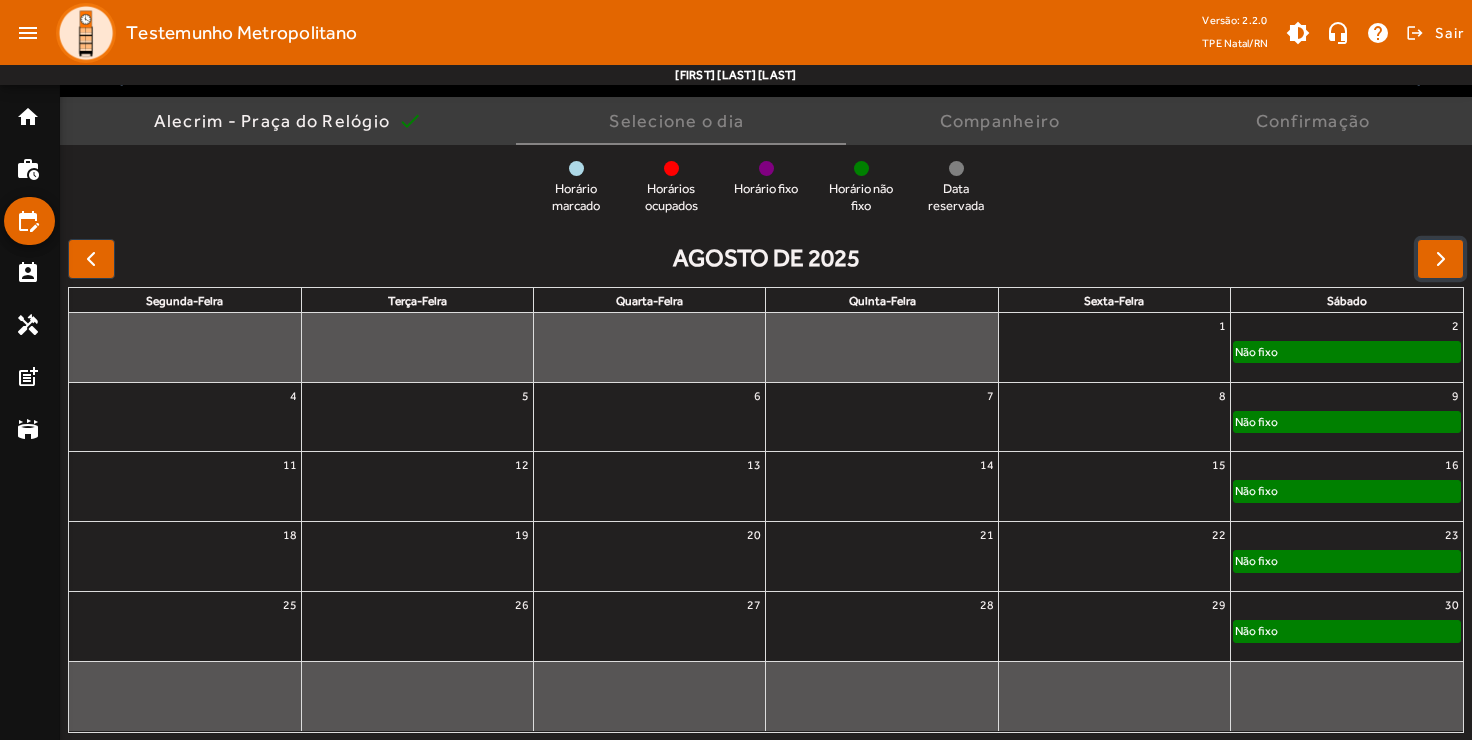 click at bounding box center (649, 426) 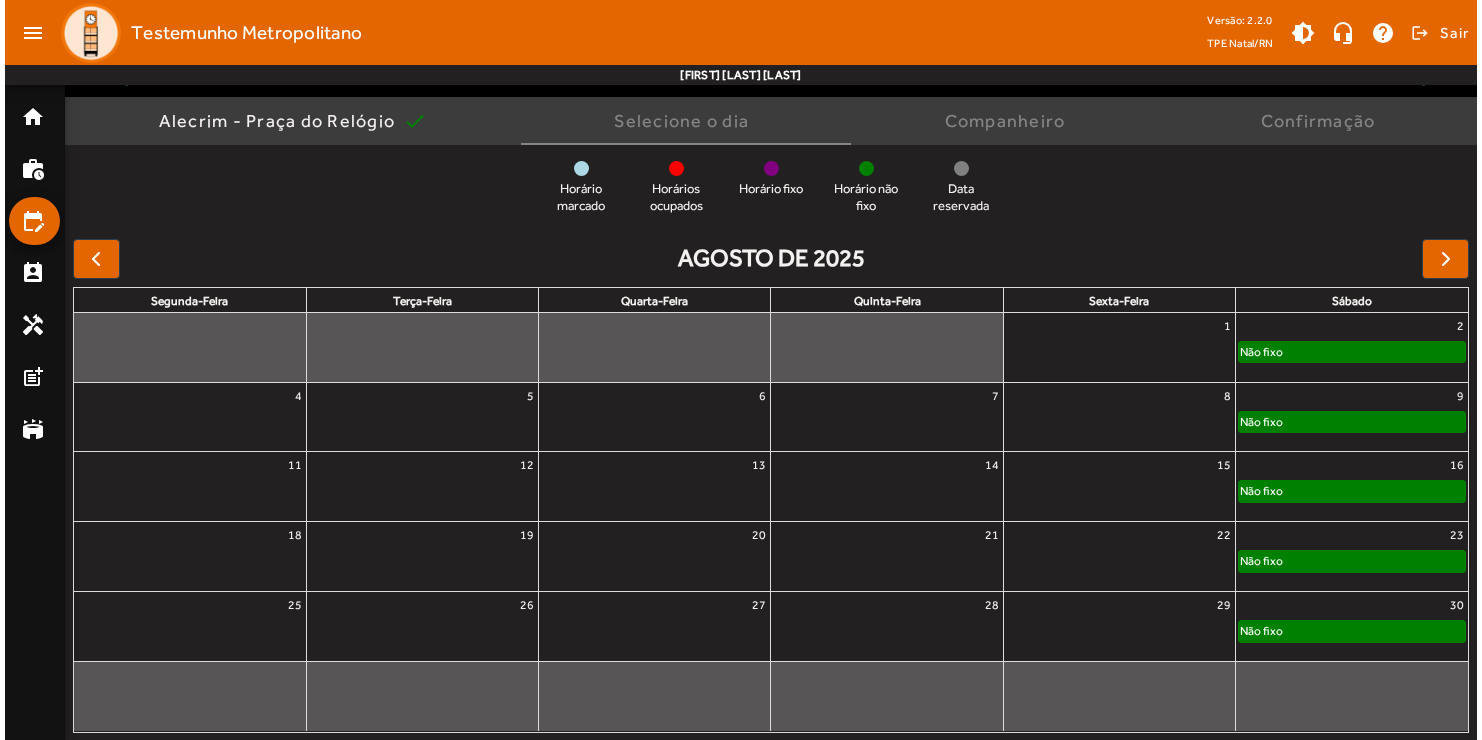 scroll, scrollTop: 0, scrollLeft: 0, axis: both 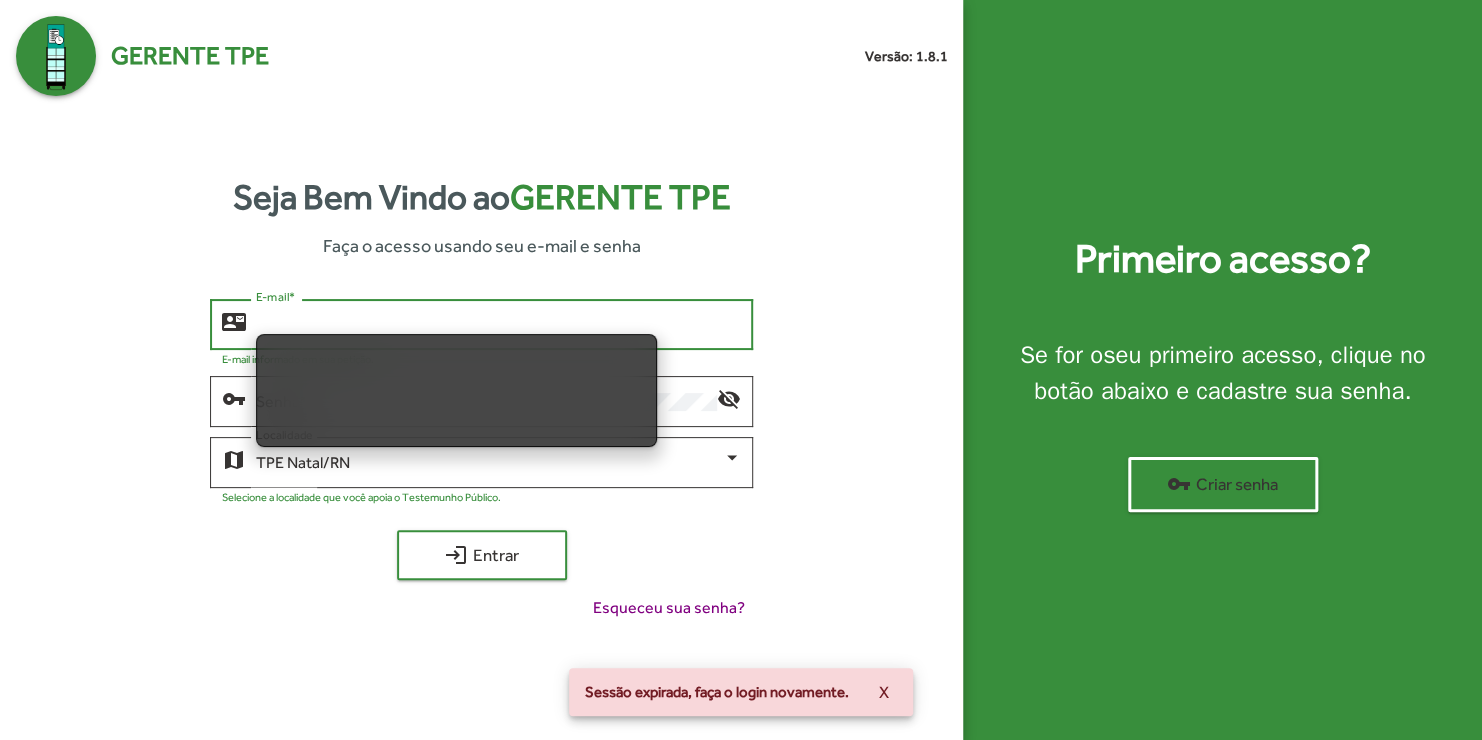 type on "**********" 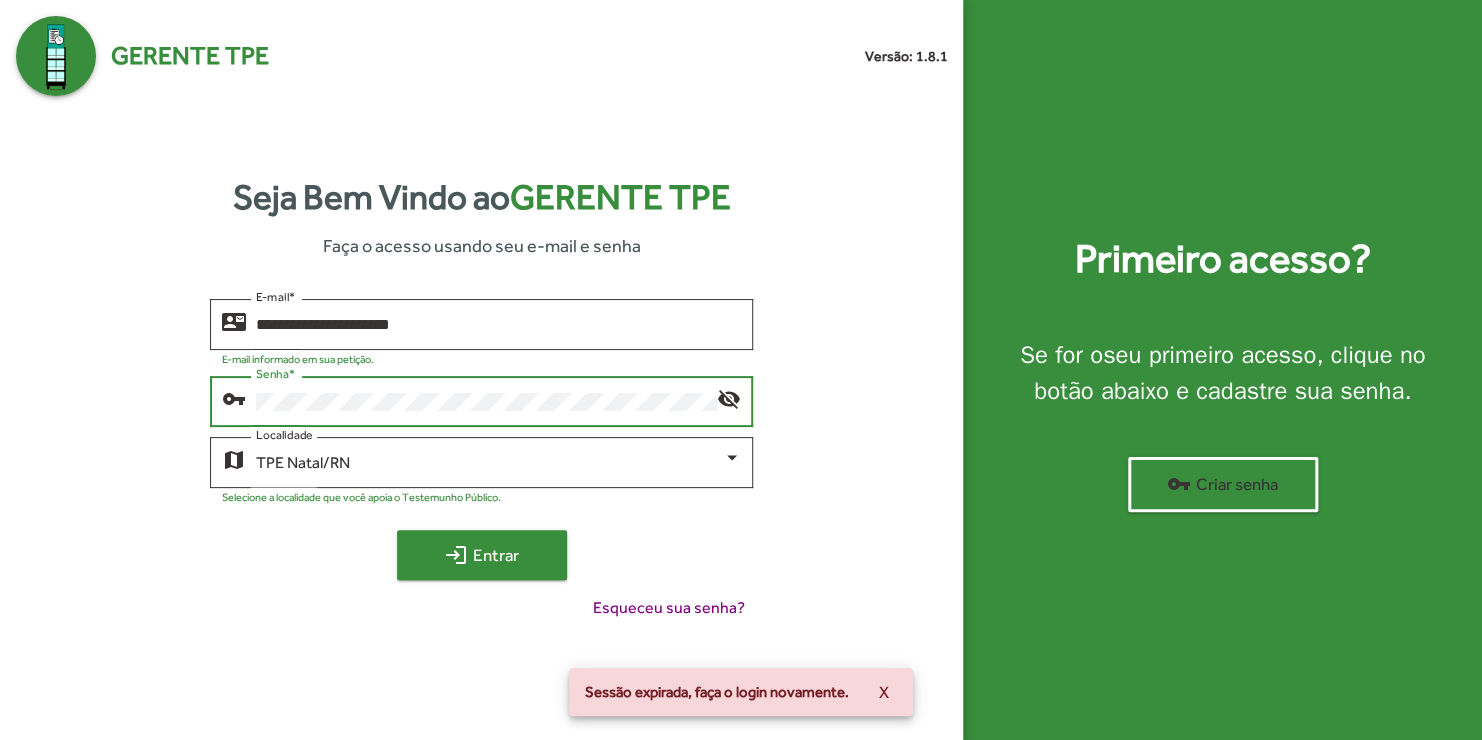 click on "login  Entrar" 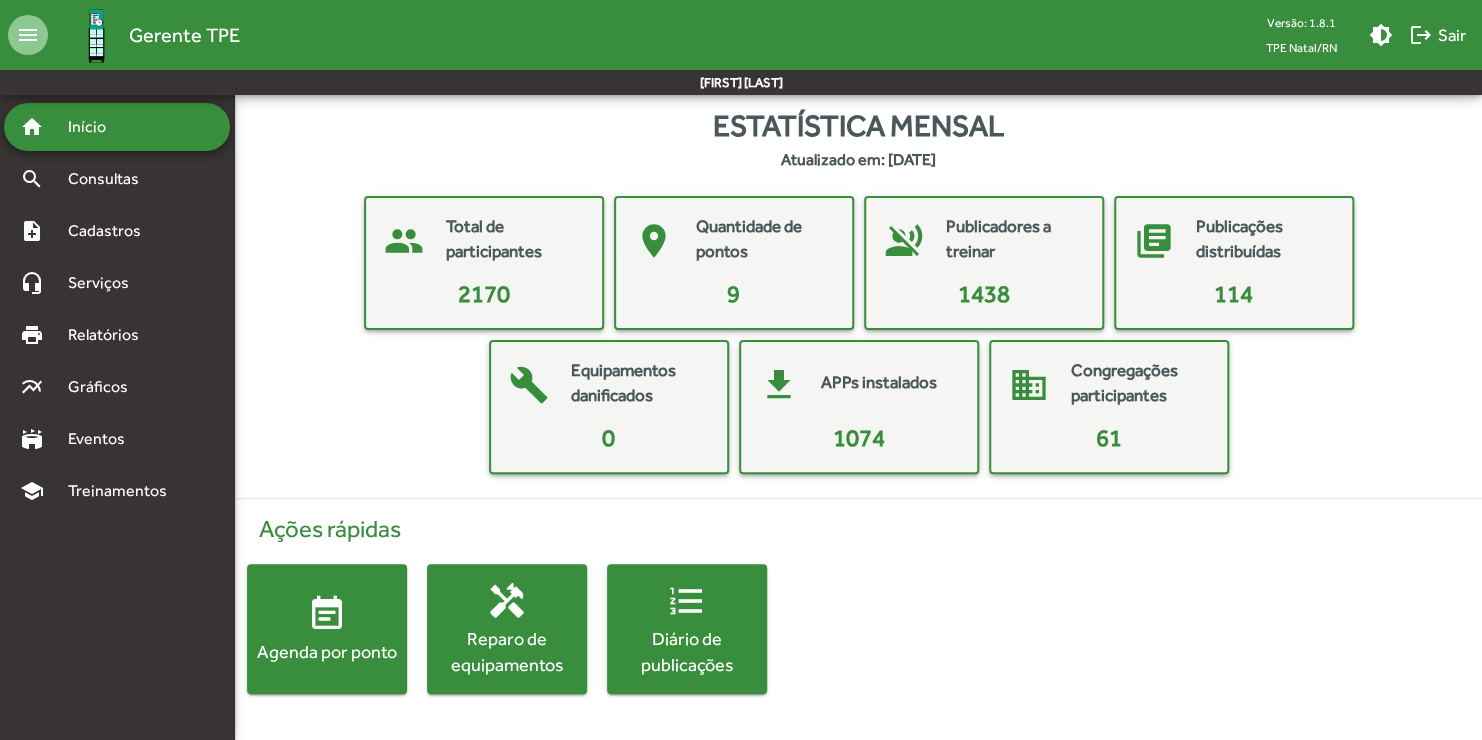 click on "event_note" 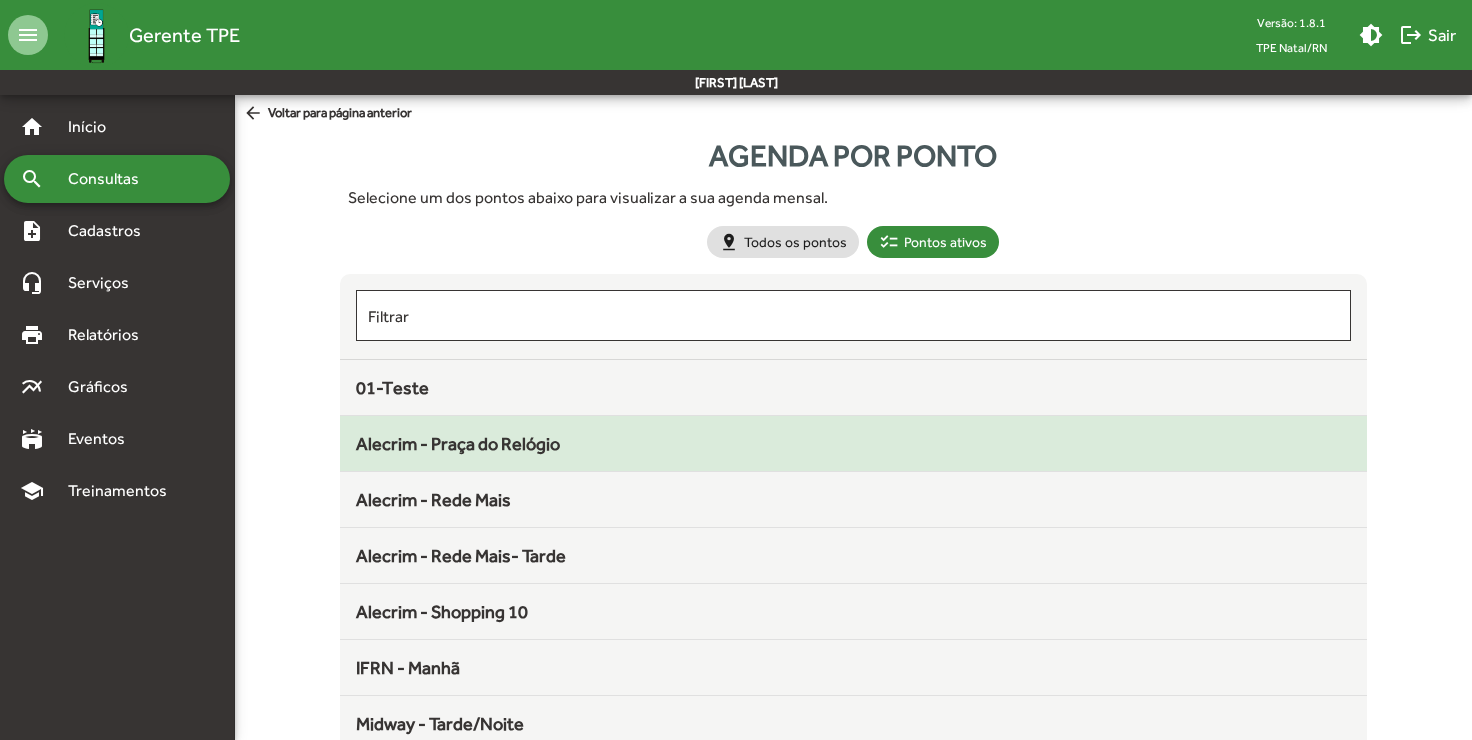 click on "Alecrim - Praça do Relógio" 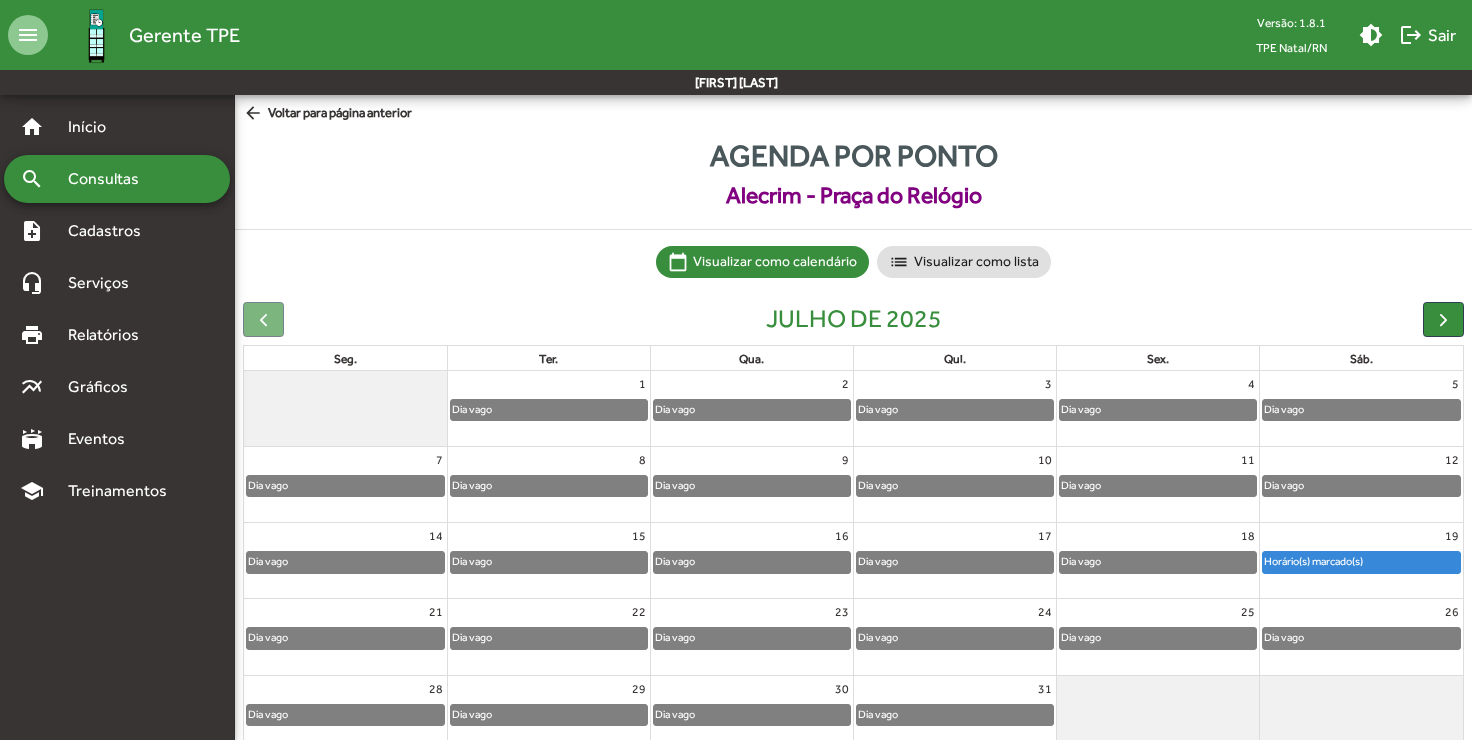 click on "Horário(s) marcado(s)" 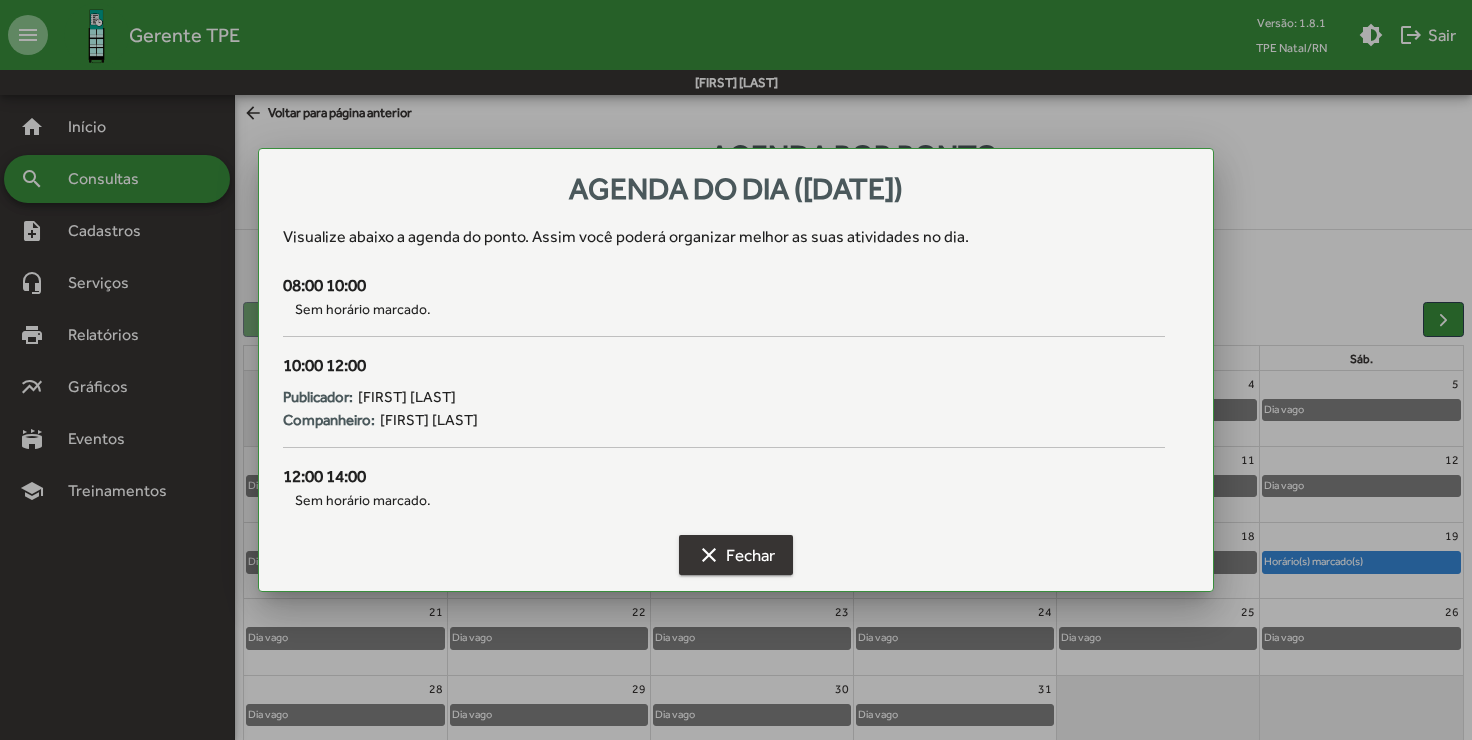 click on "clear  Fechar" at bounding box center (736, 555) 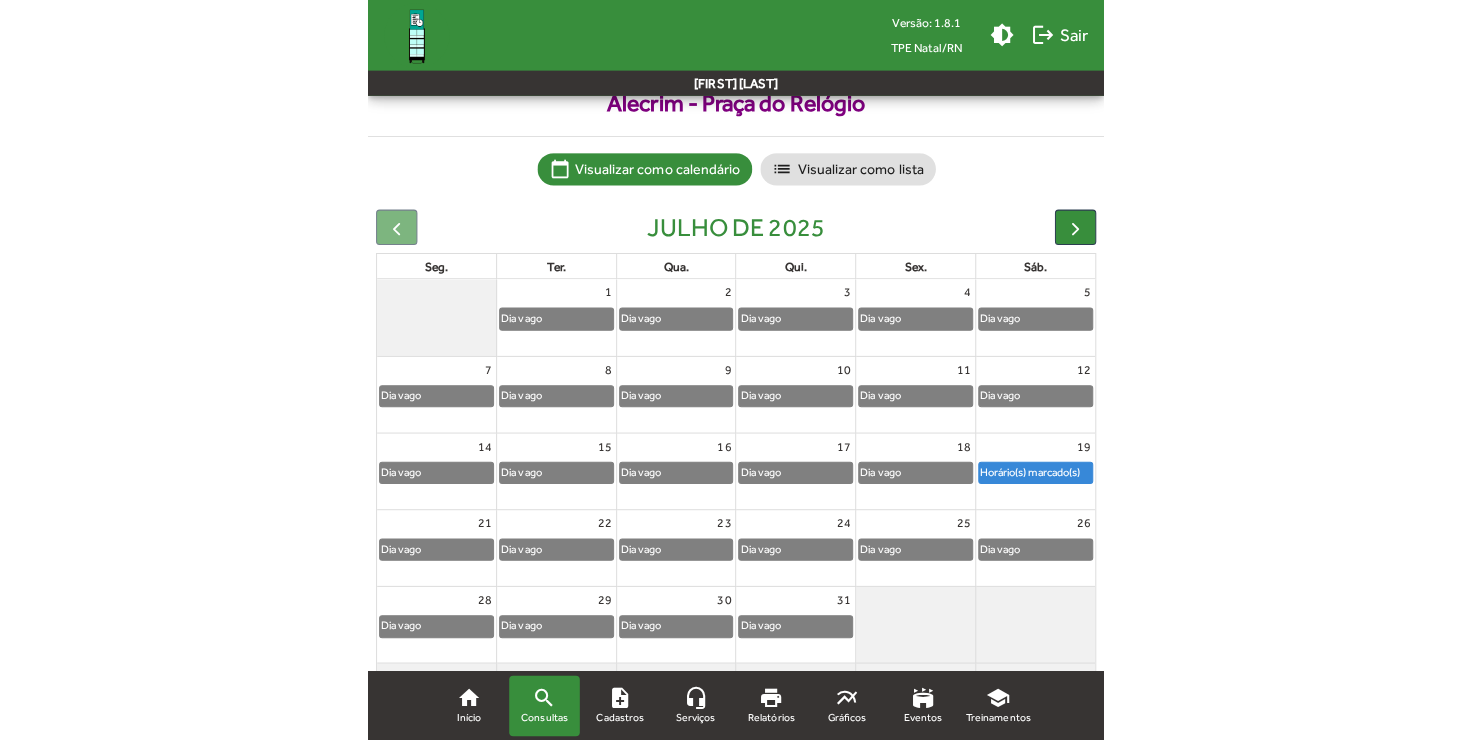 scroll, scrollTop: 0, scrollLeft: 0, axis: both 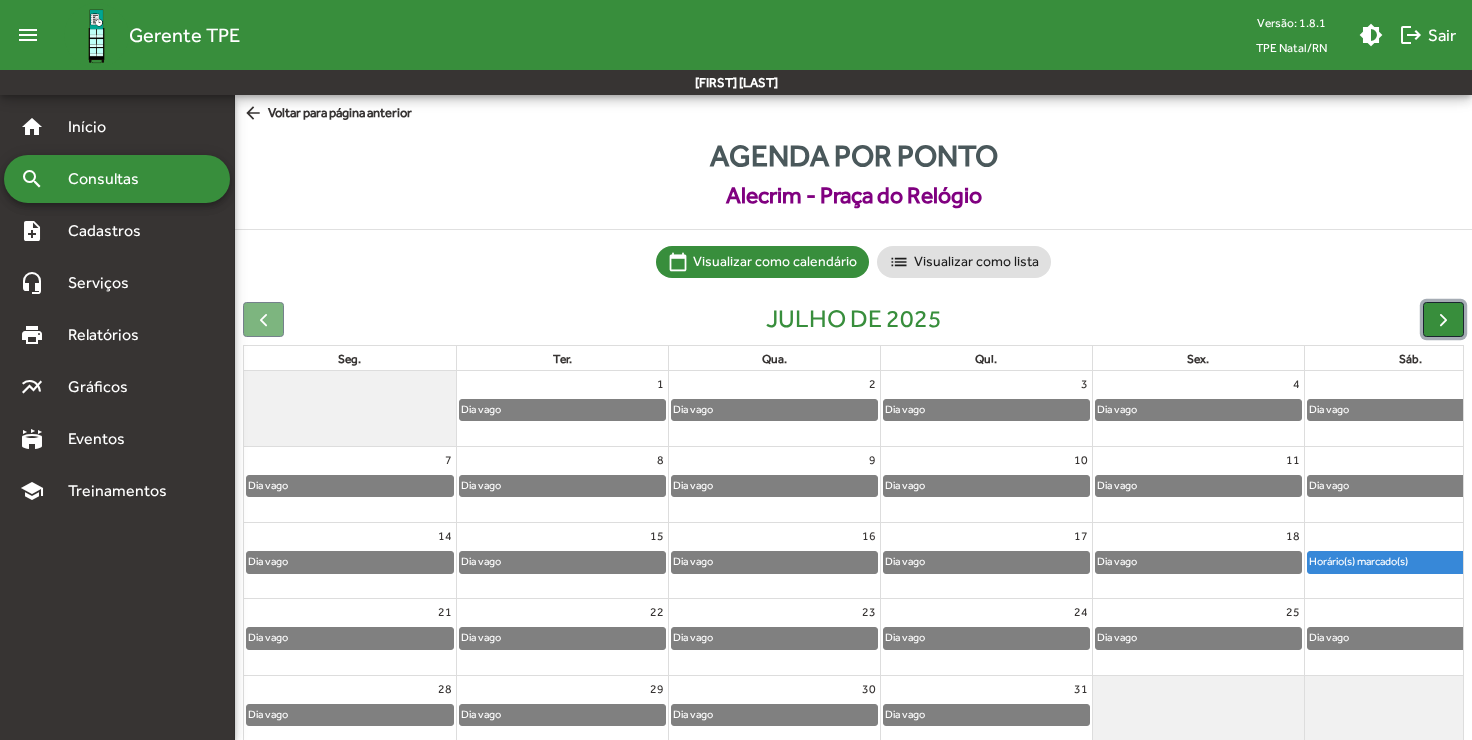 click 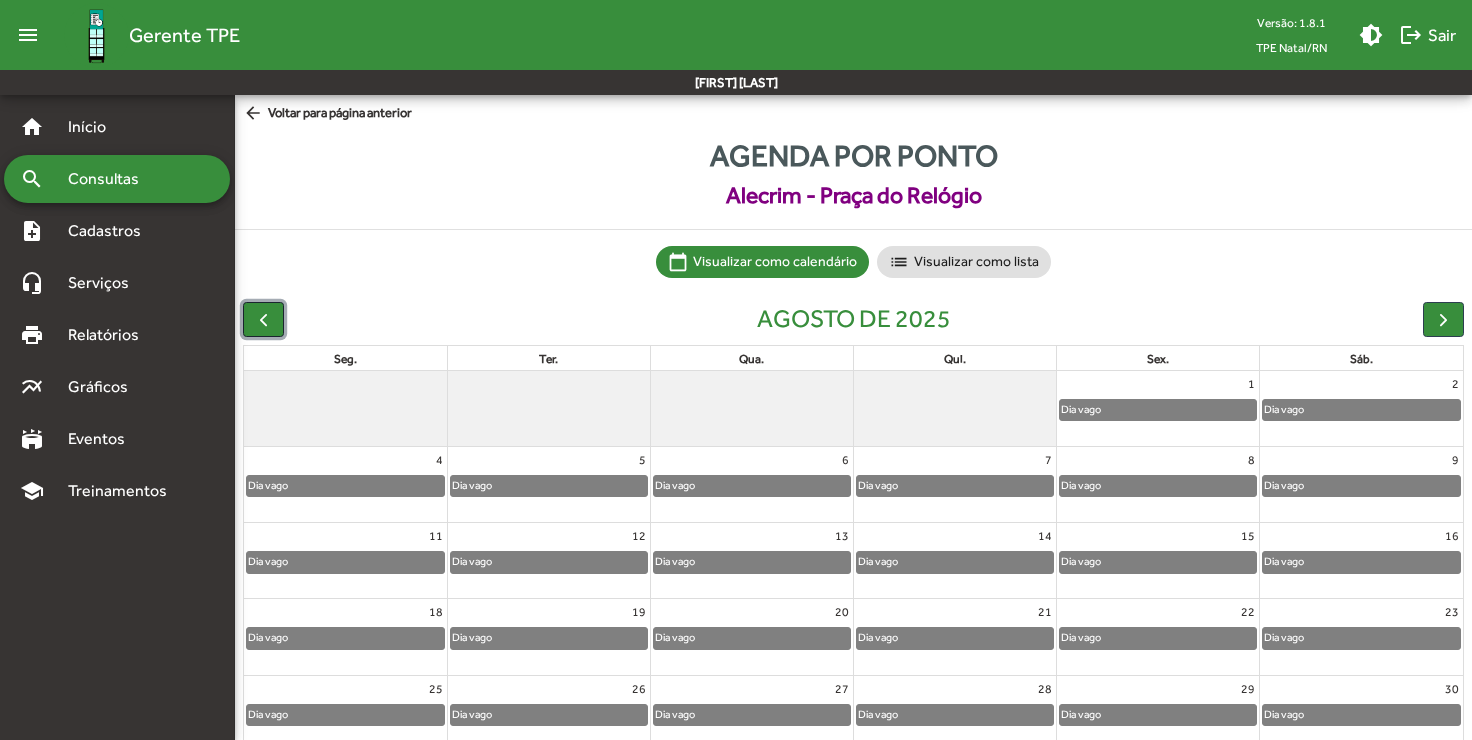 click 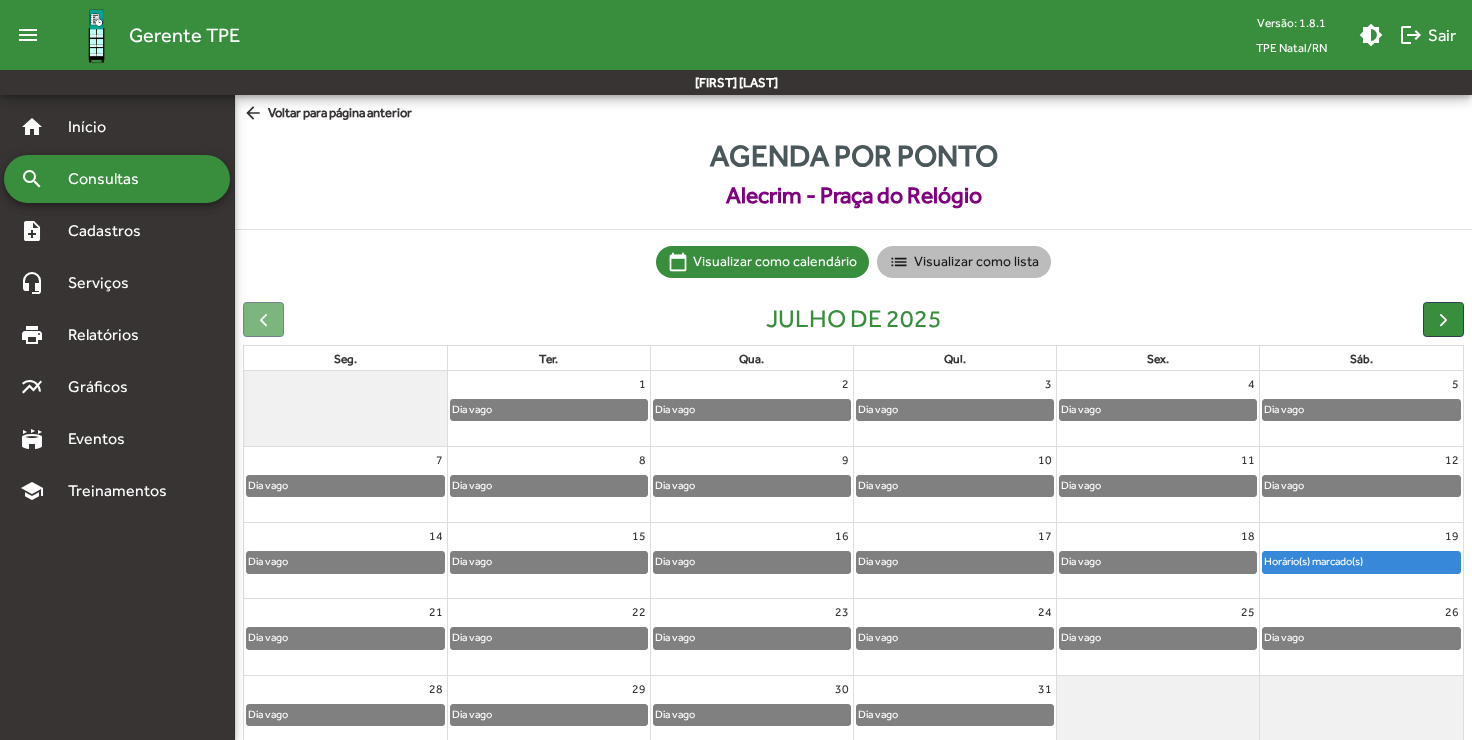 click on "list  Visualizar como lista" at bounding box center [964, 262] 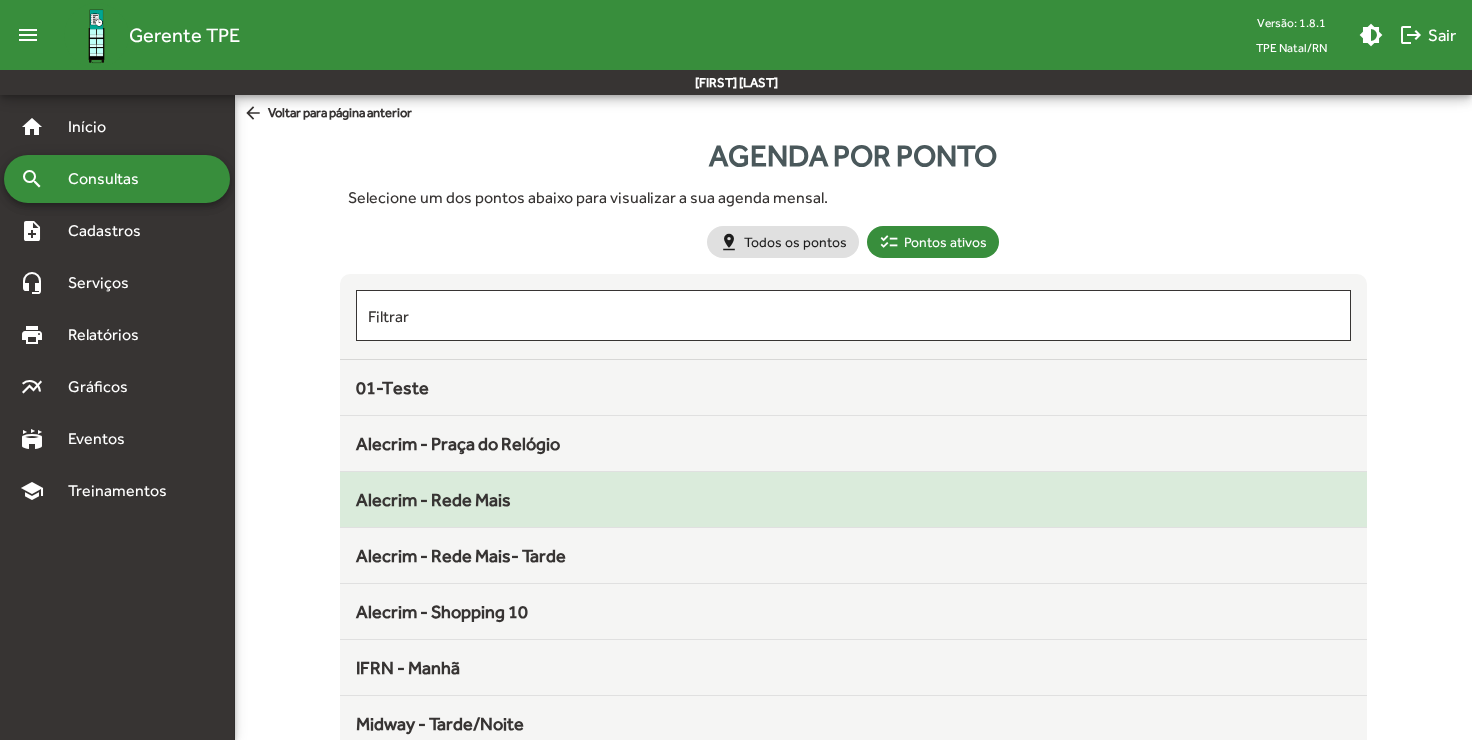 click on "Alecrim - Rede Mais" 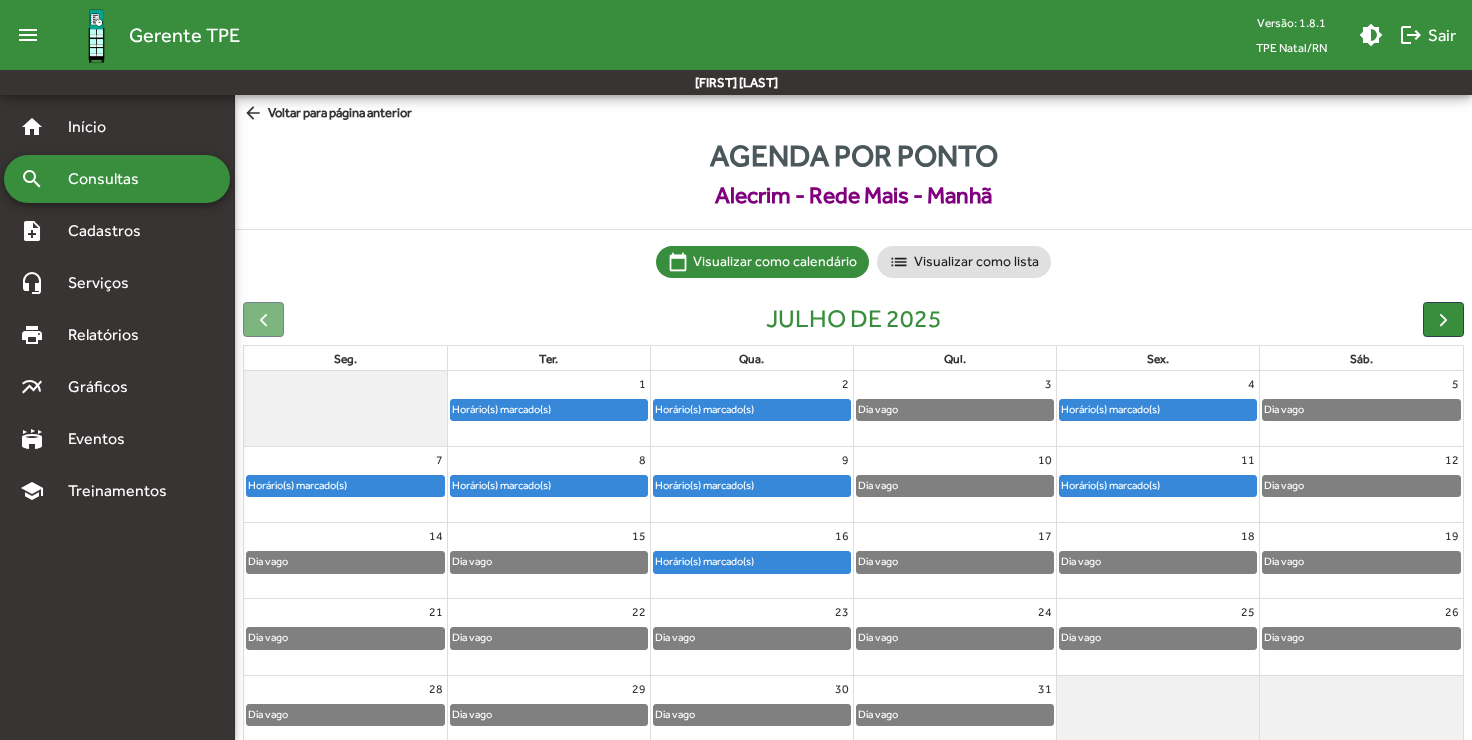click on "Dia vago" 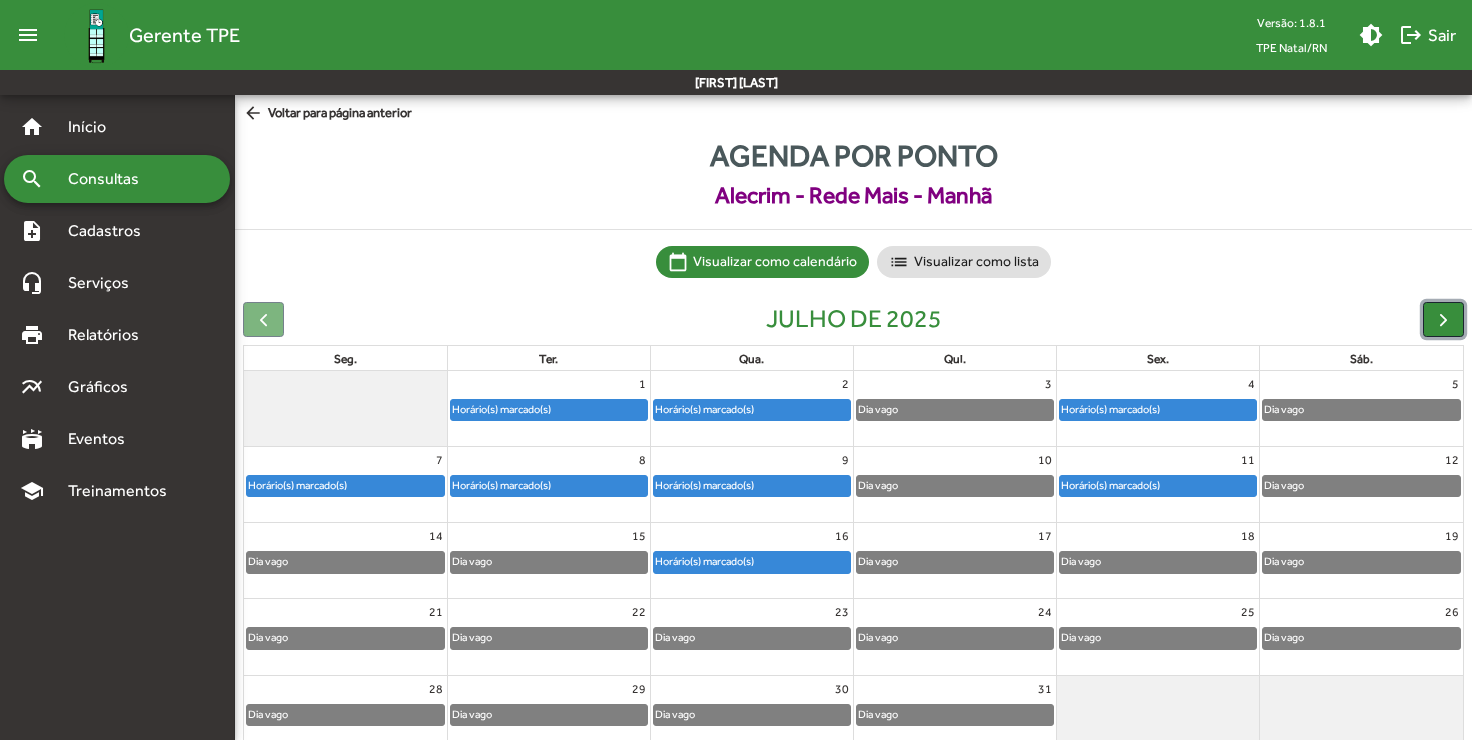 click 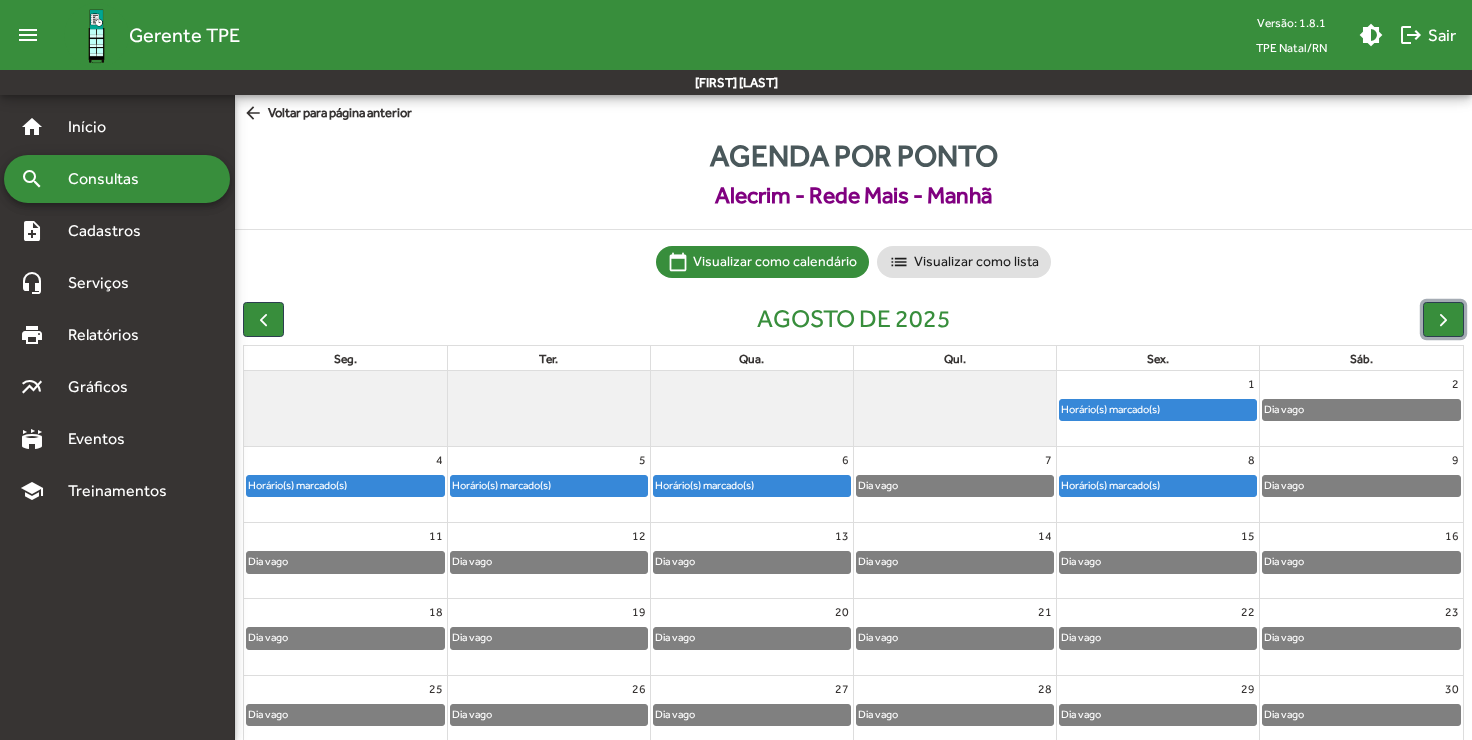 click on "Horário(s) marcado(s)" 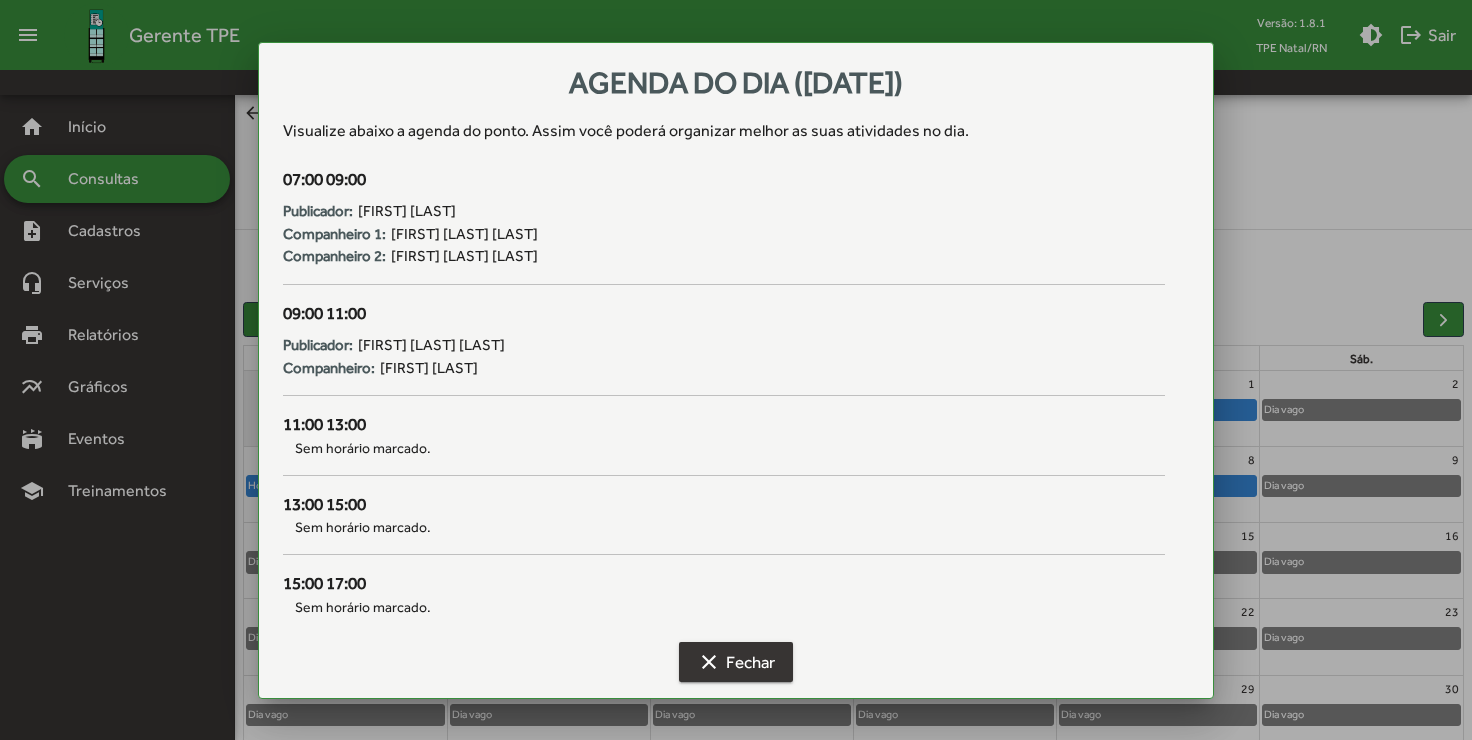 click on "clear  Fechar" at bounding box center (736, 662) 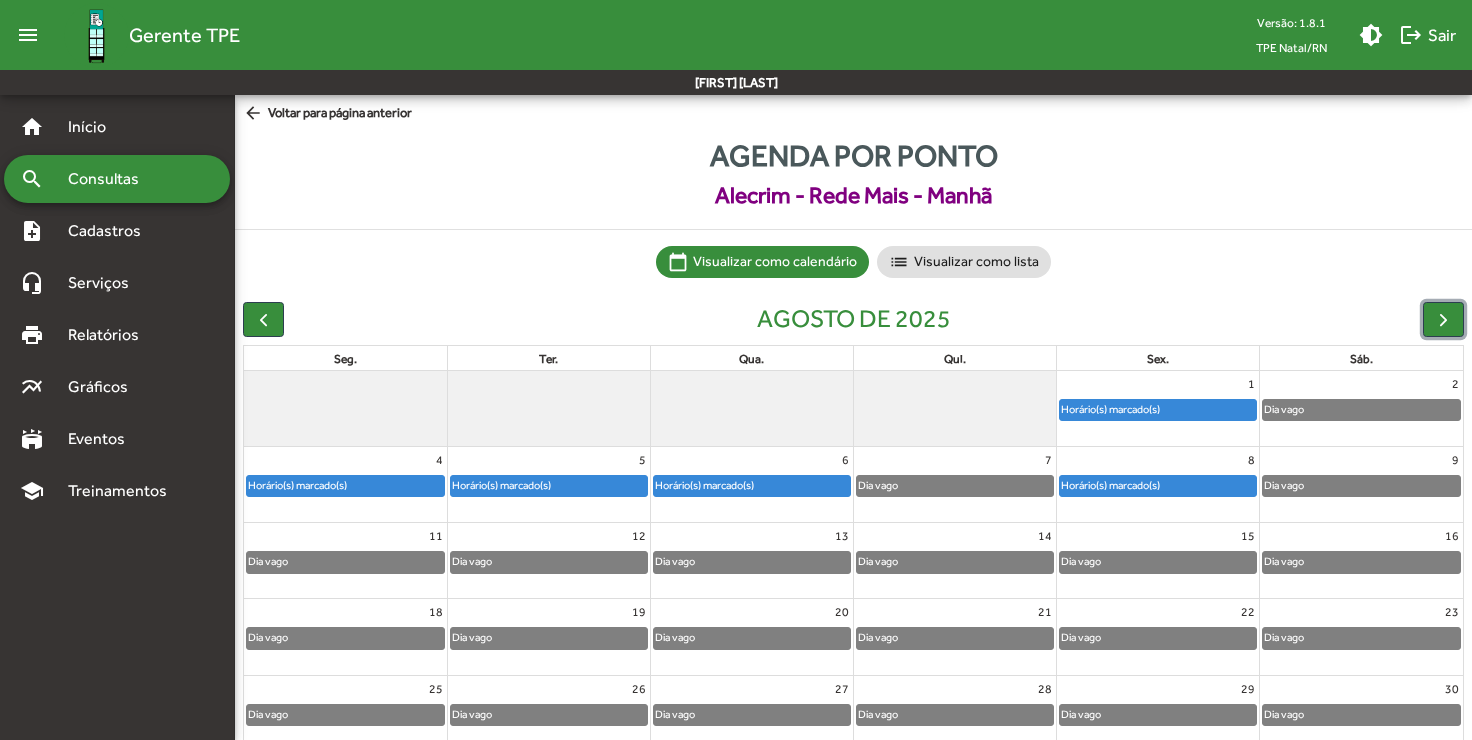 click on "Dia vago" 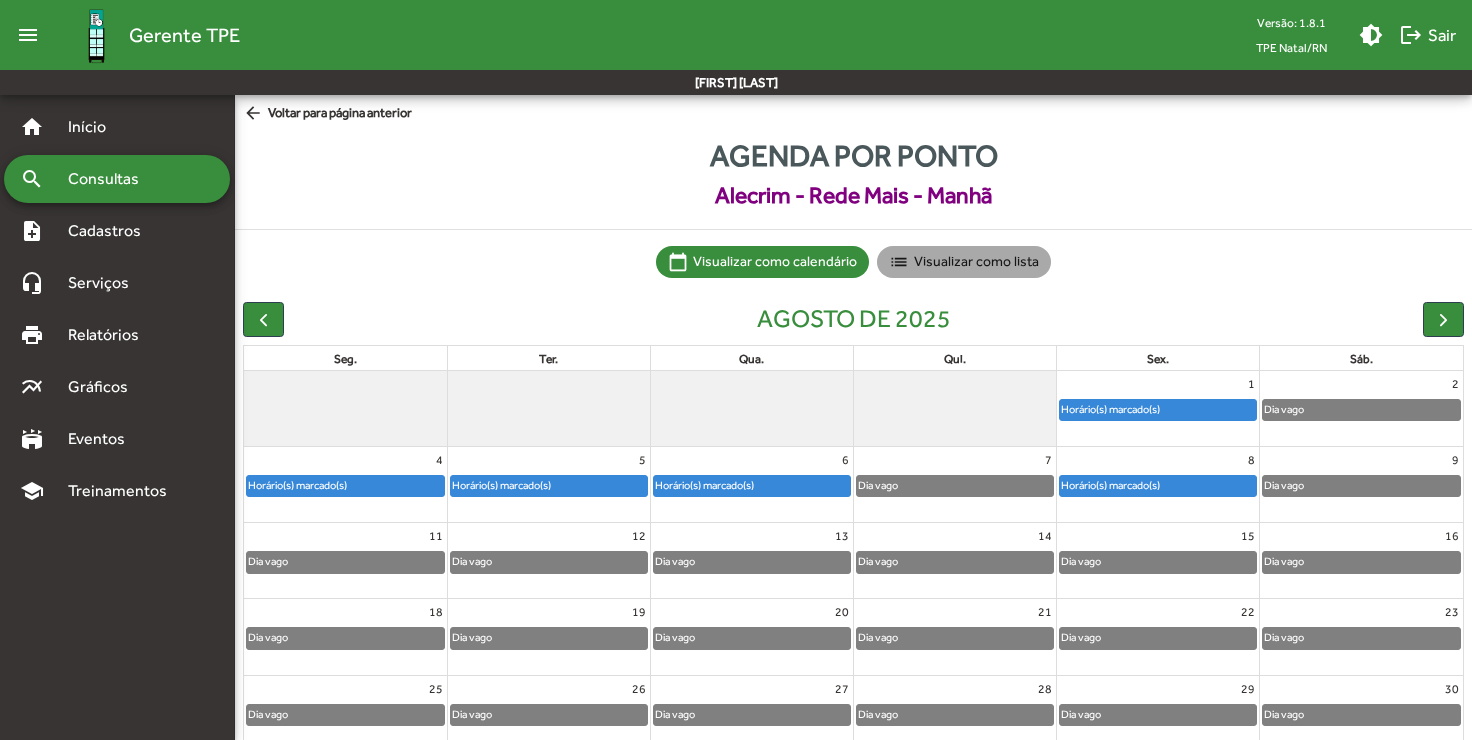 click on "list  Visualizar como lista" at bounding box center [964, 262] 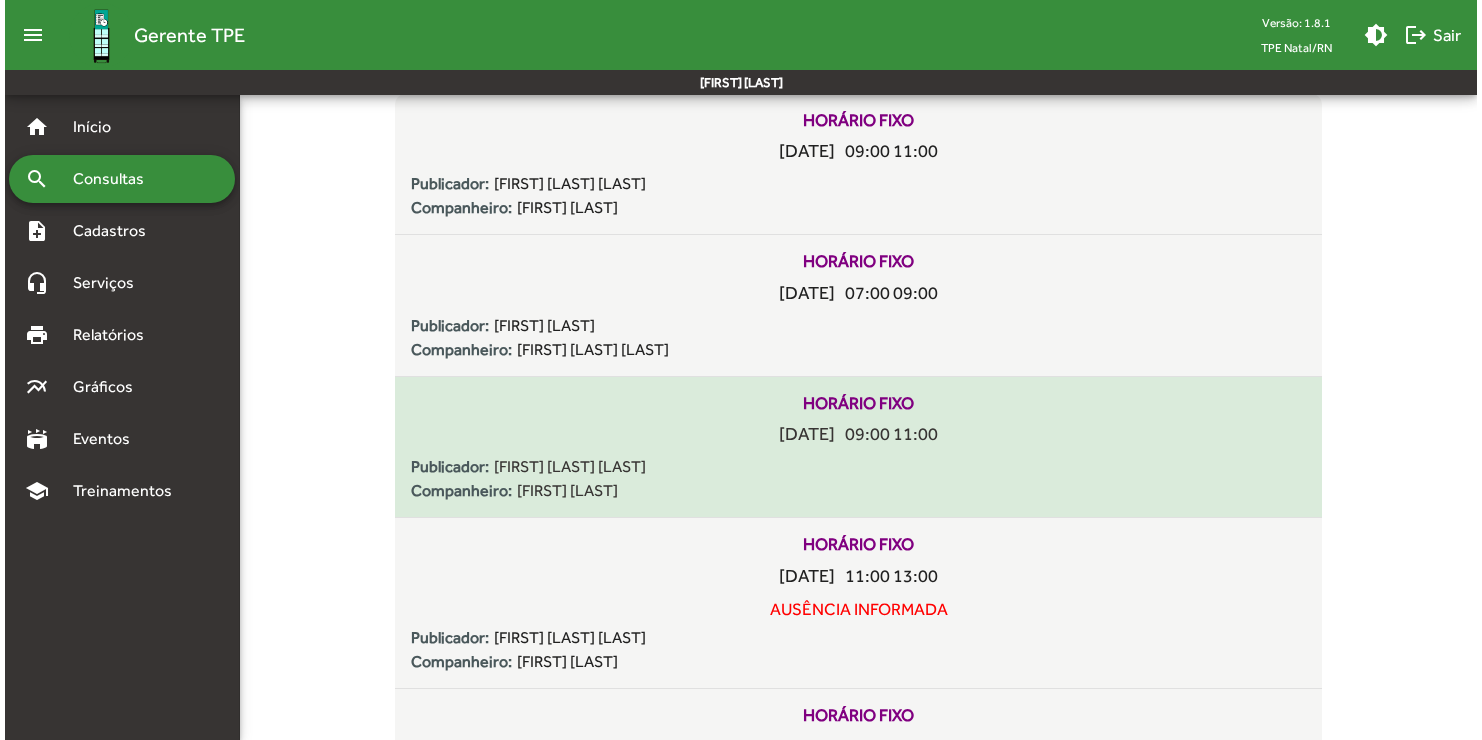 scroll, scrollTop: 0, scrollLeft: 0, axis: both 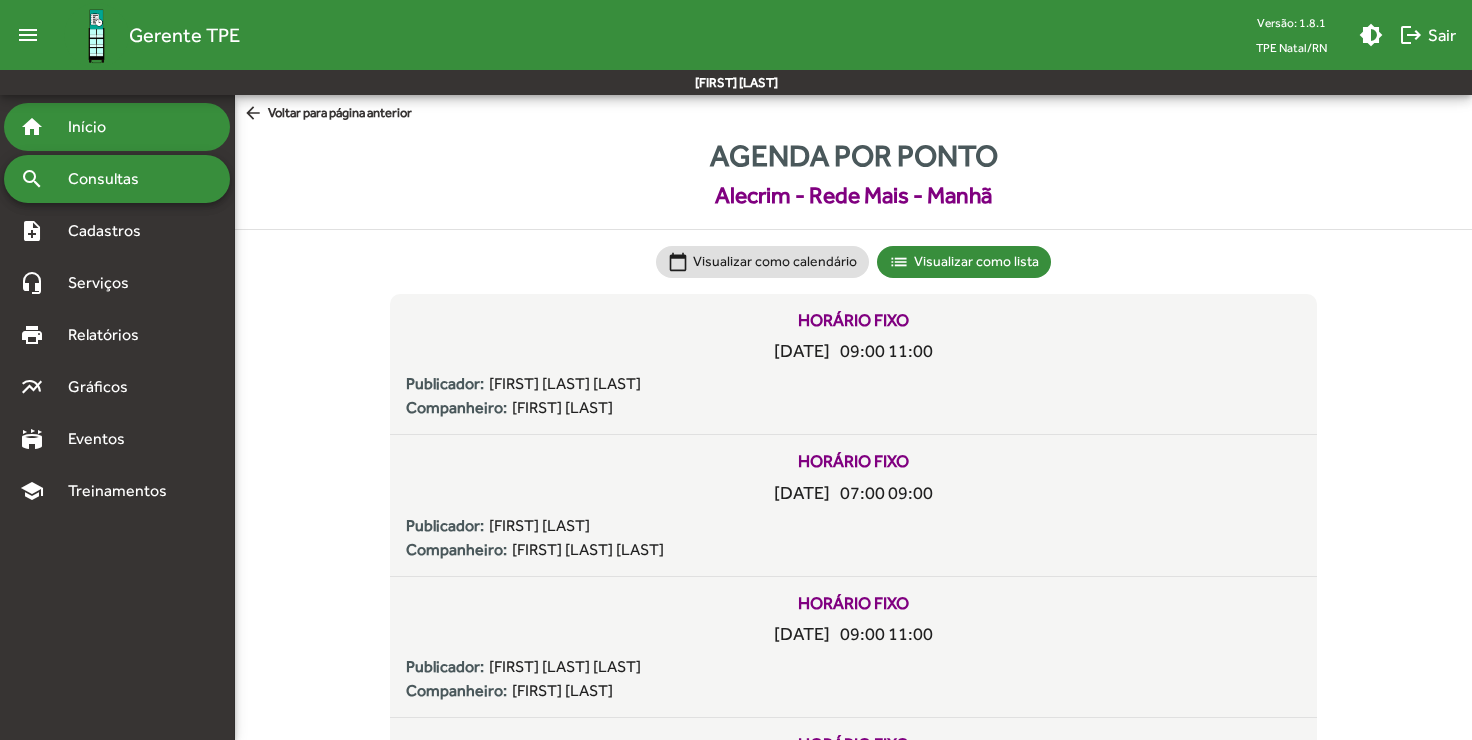 click on "home Início" at bounding box center [63, 127] 